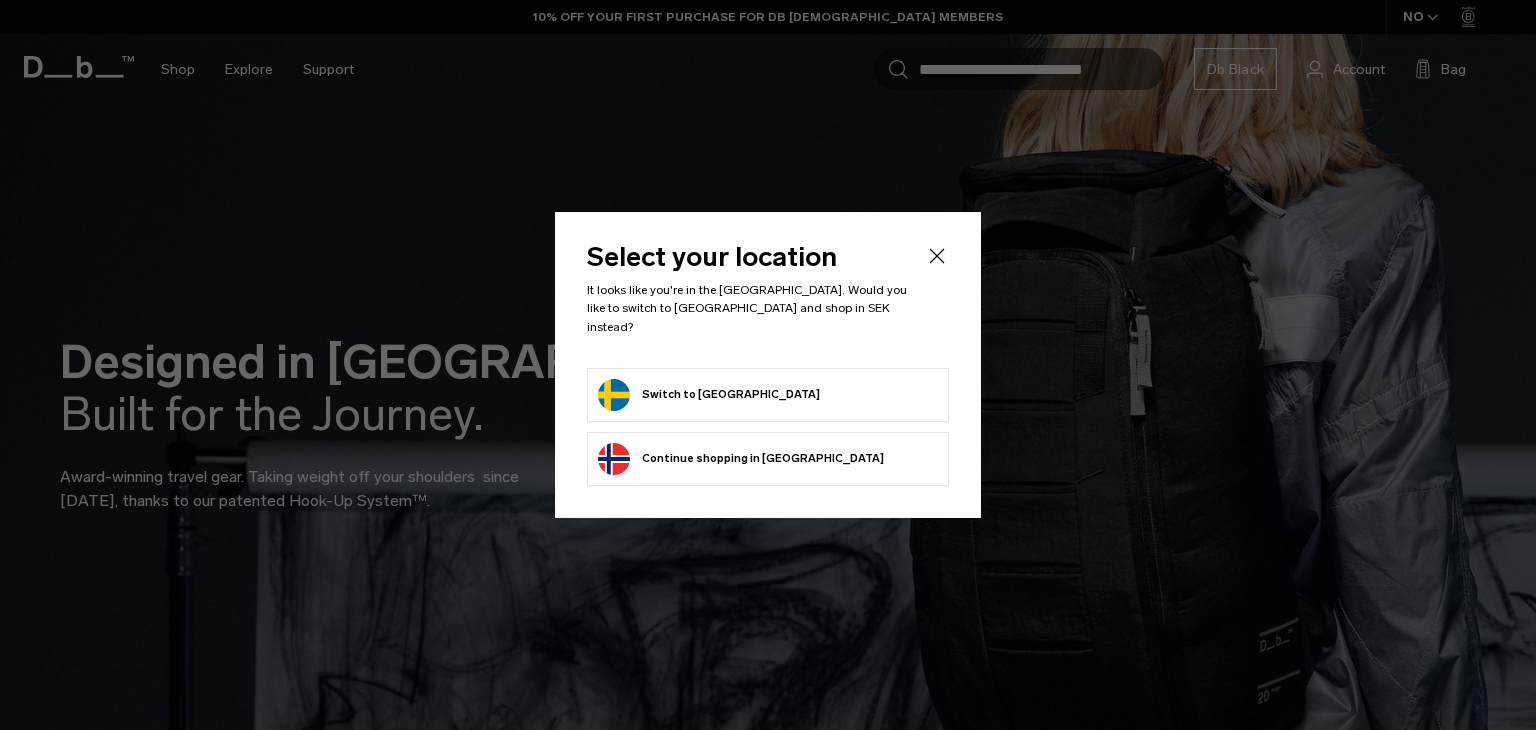 scroll, scrollTop: 0, scrollLeft: 0, axis: both 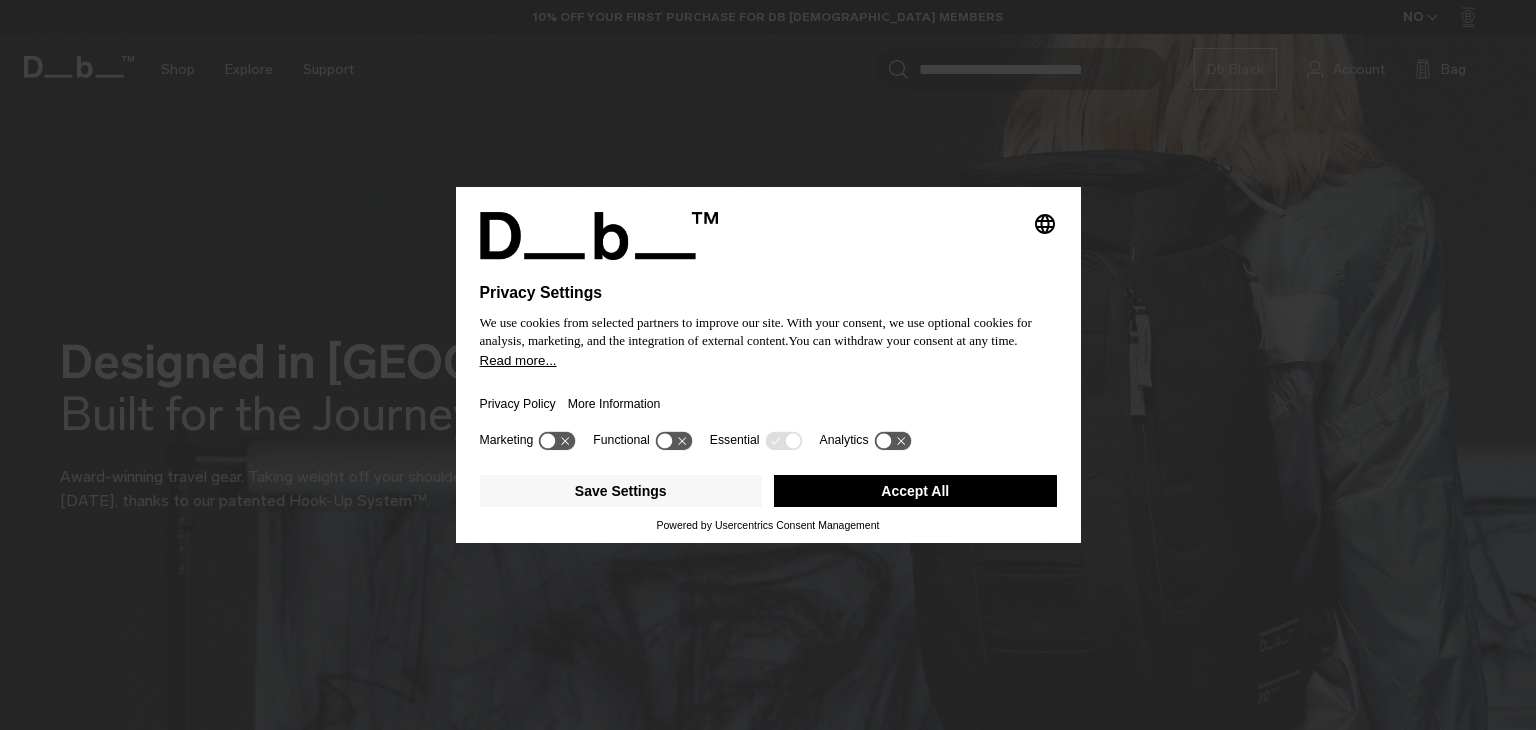 click on "Accept All" at bounding box center [915, 491] 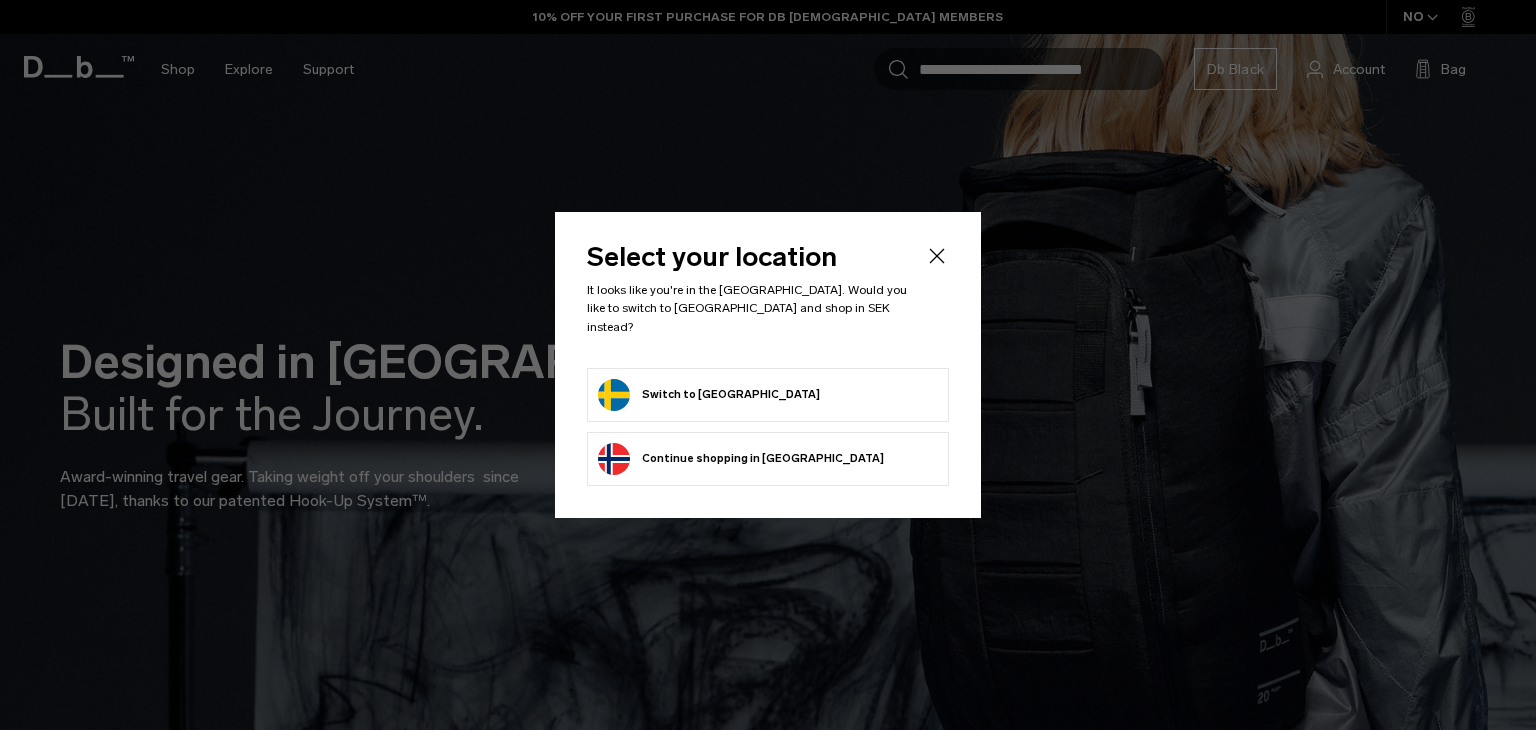 scroll, scrollTop: 0, scrollLeft: 0, axis: both 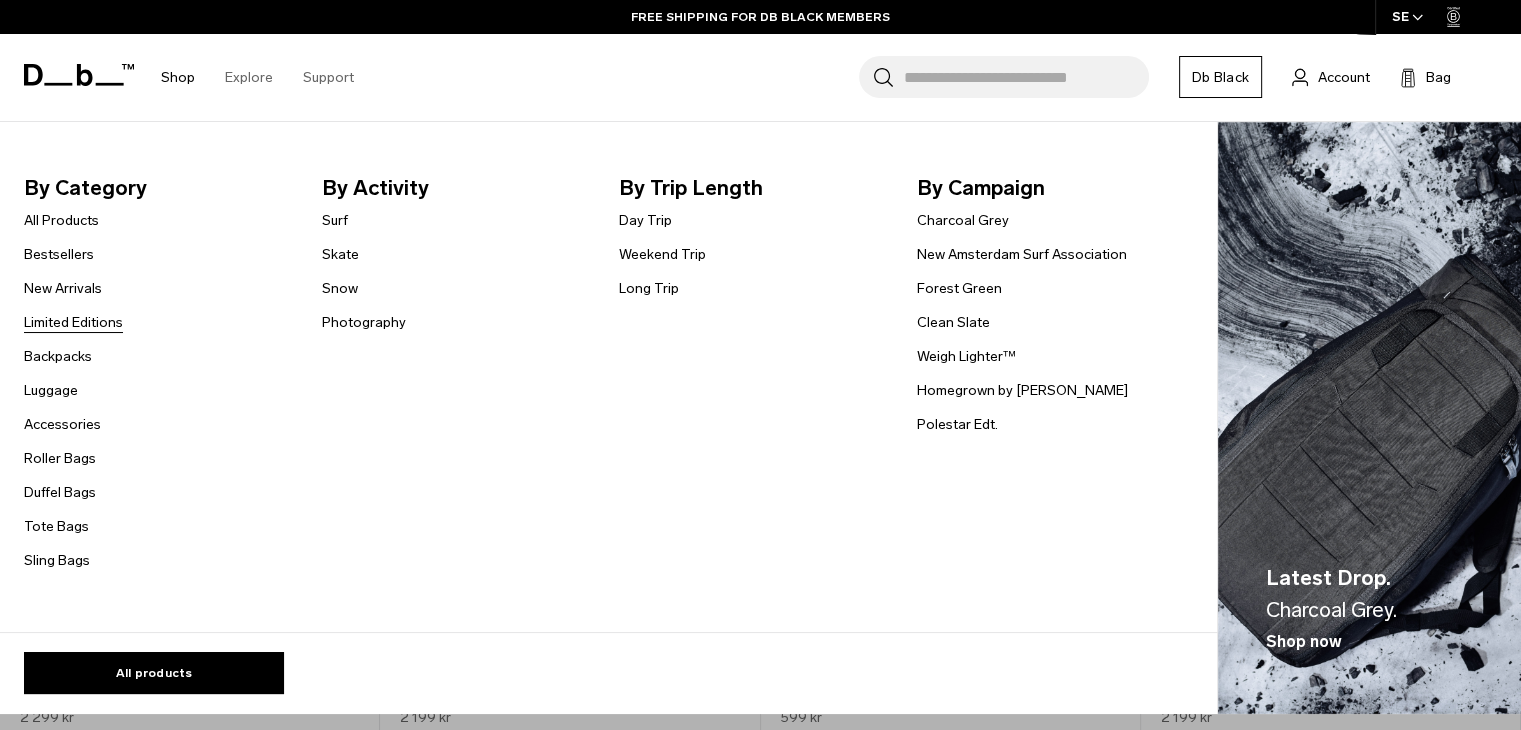 click on "Limited Editions" at bounding box center [73, 322] 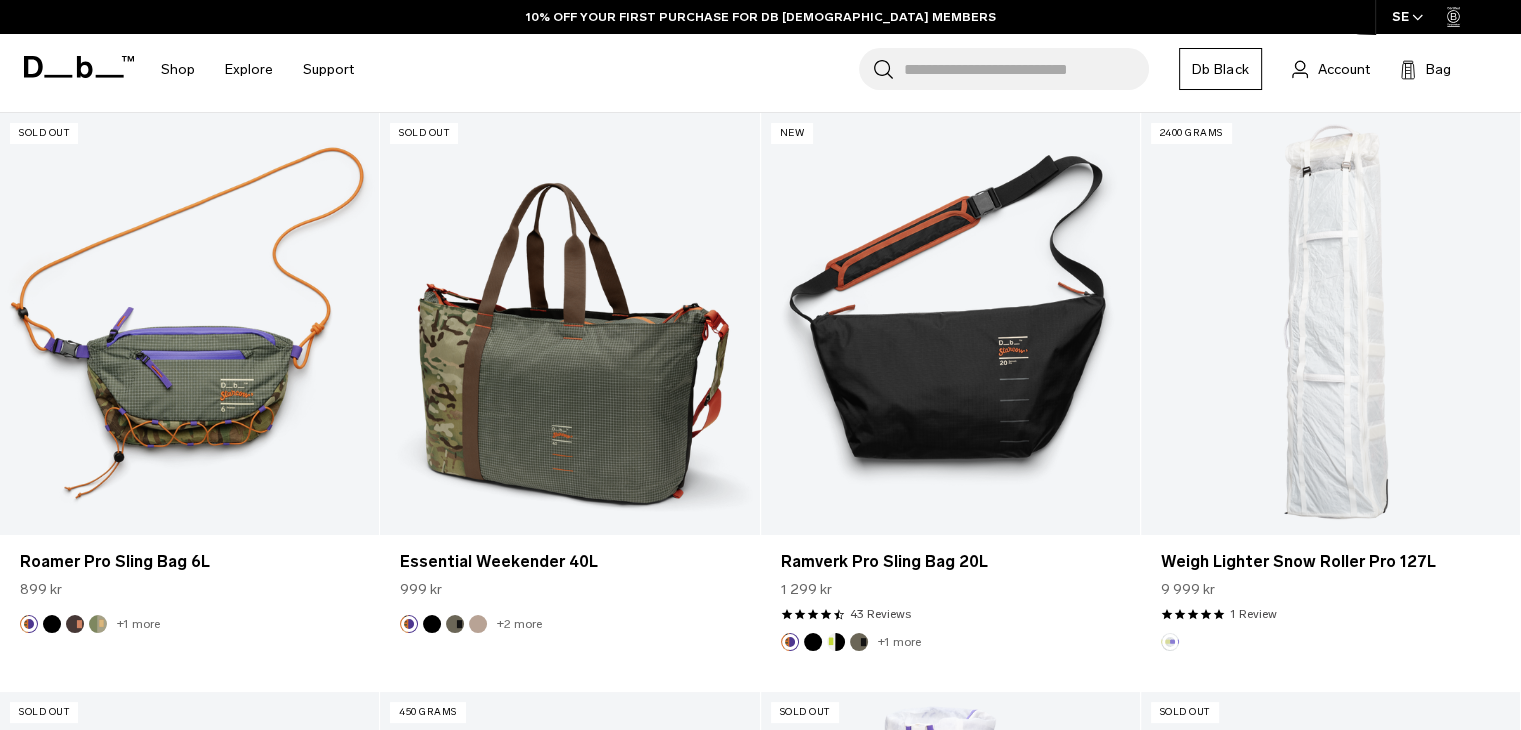 scroll, scrollTop: 400, scrollLeft: 0, axis: vertical 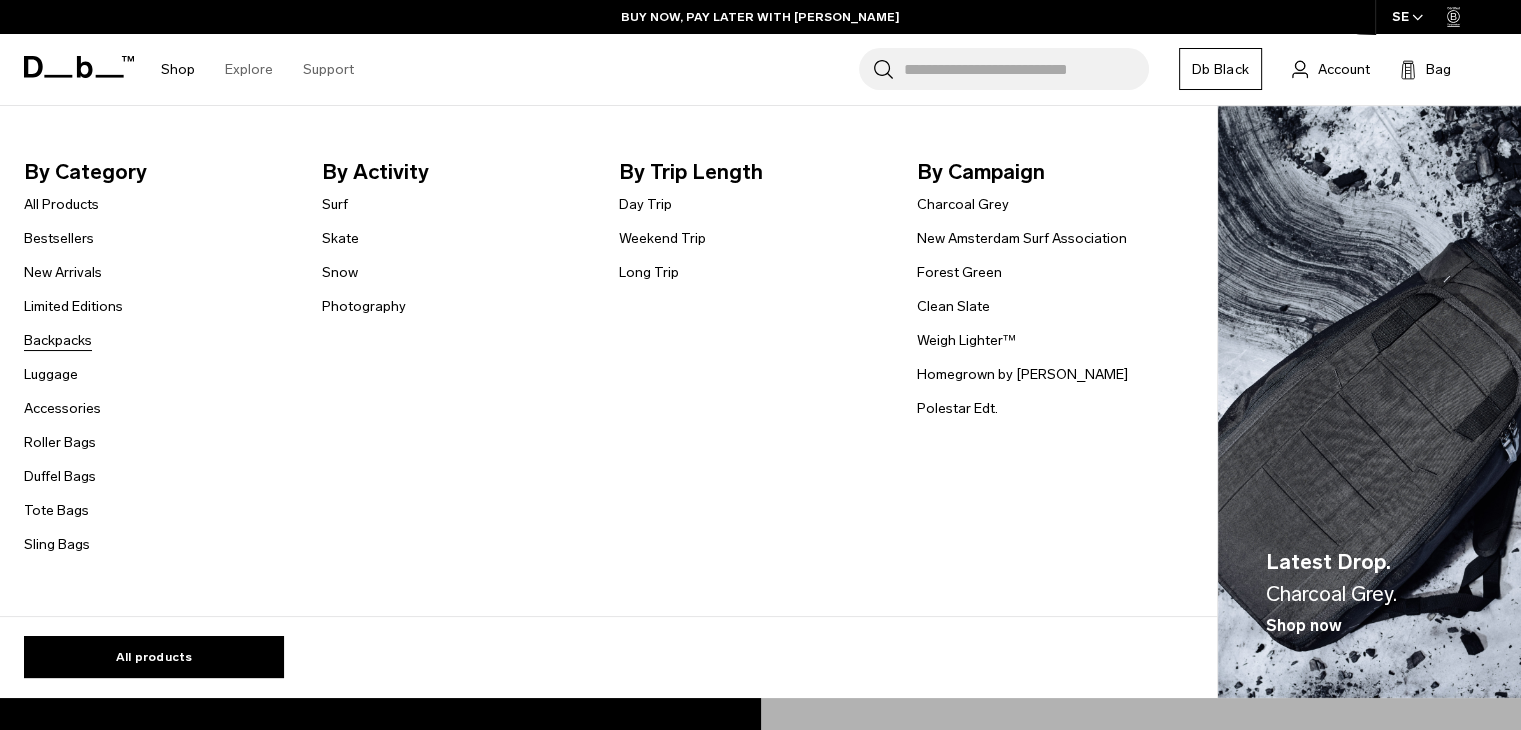 click on "Backpacks" at bounding box center [58, 340] 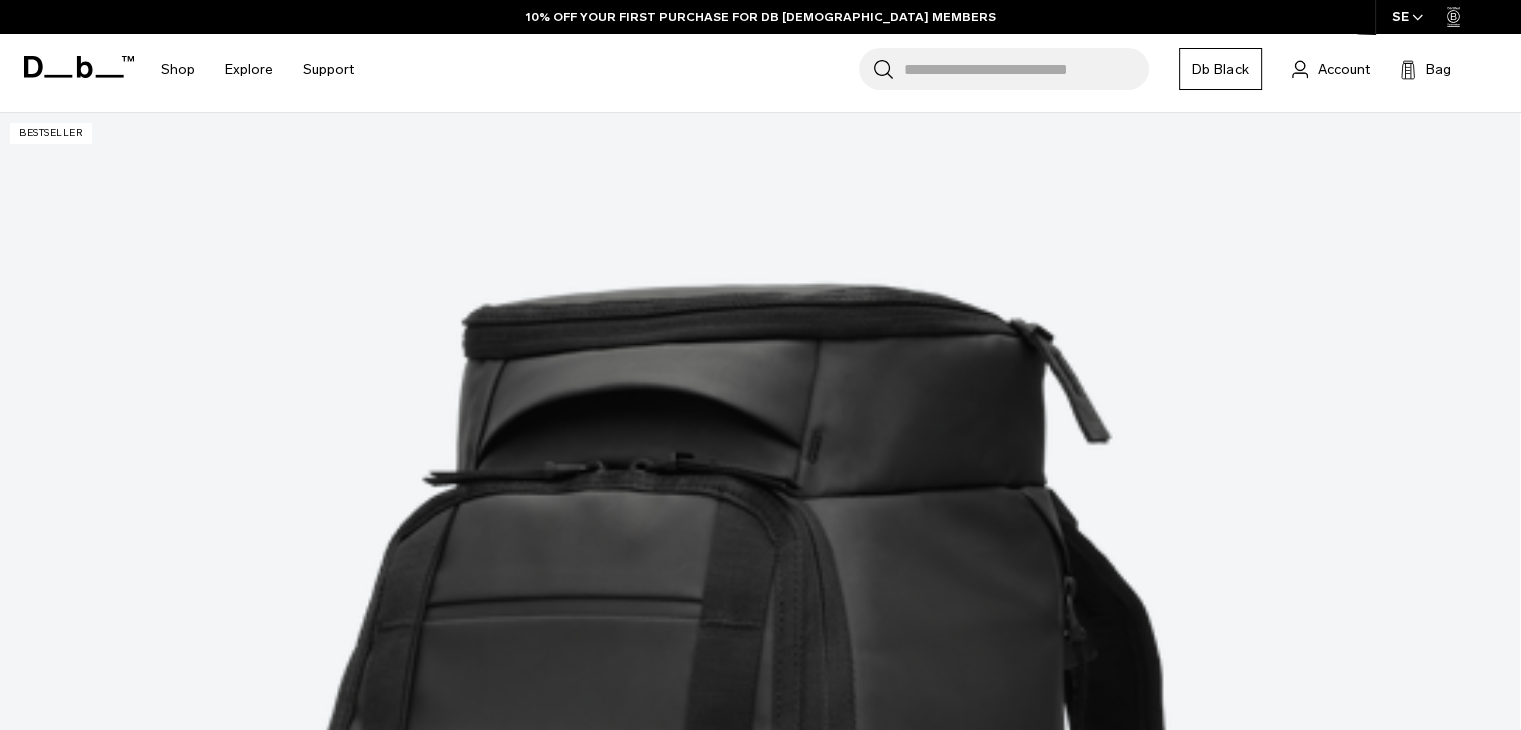 scroll, scrollTop: 400, scrollLeft: 0, axis: vertical 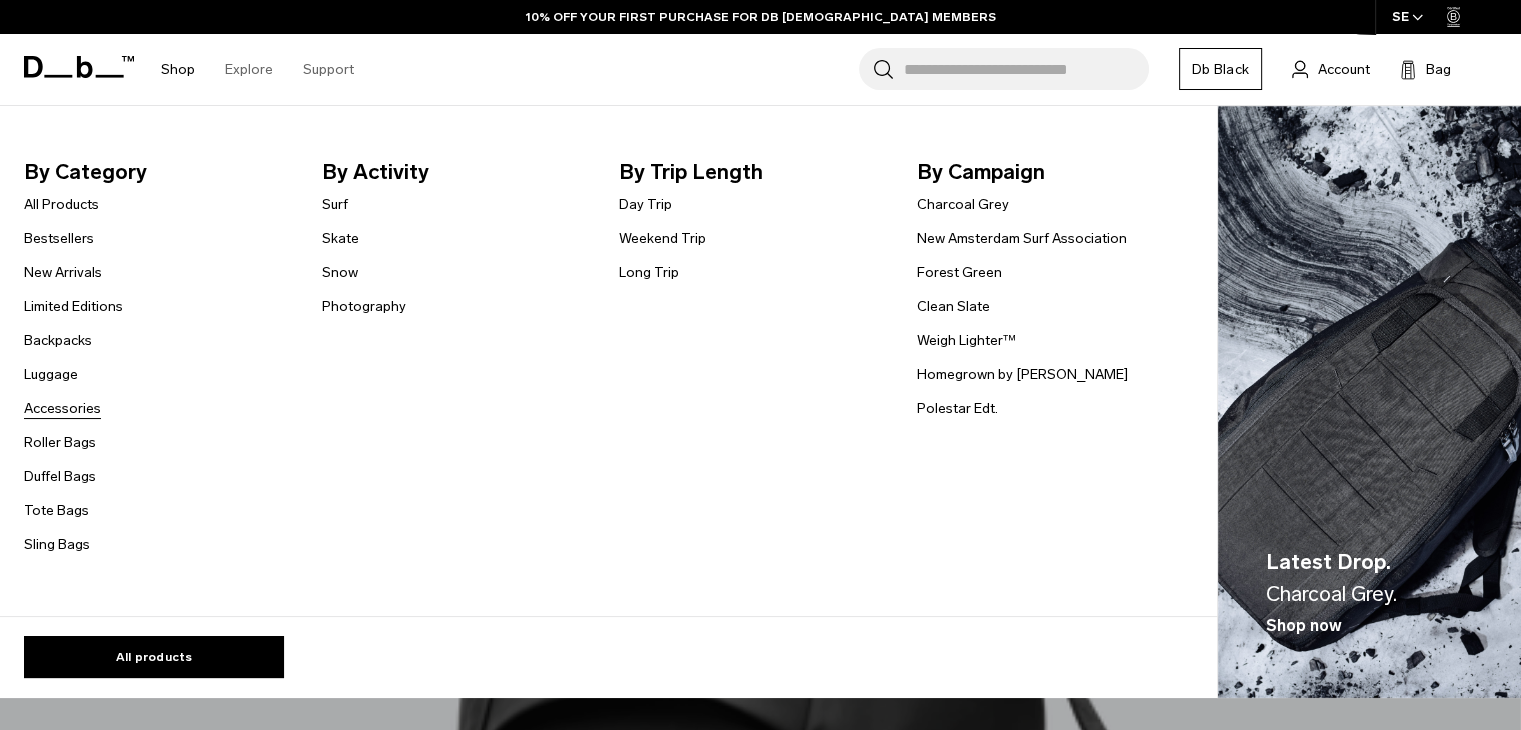 click on "Accessories" at bounding box center [62, 408] 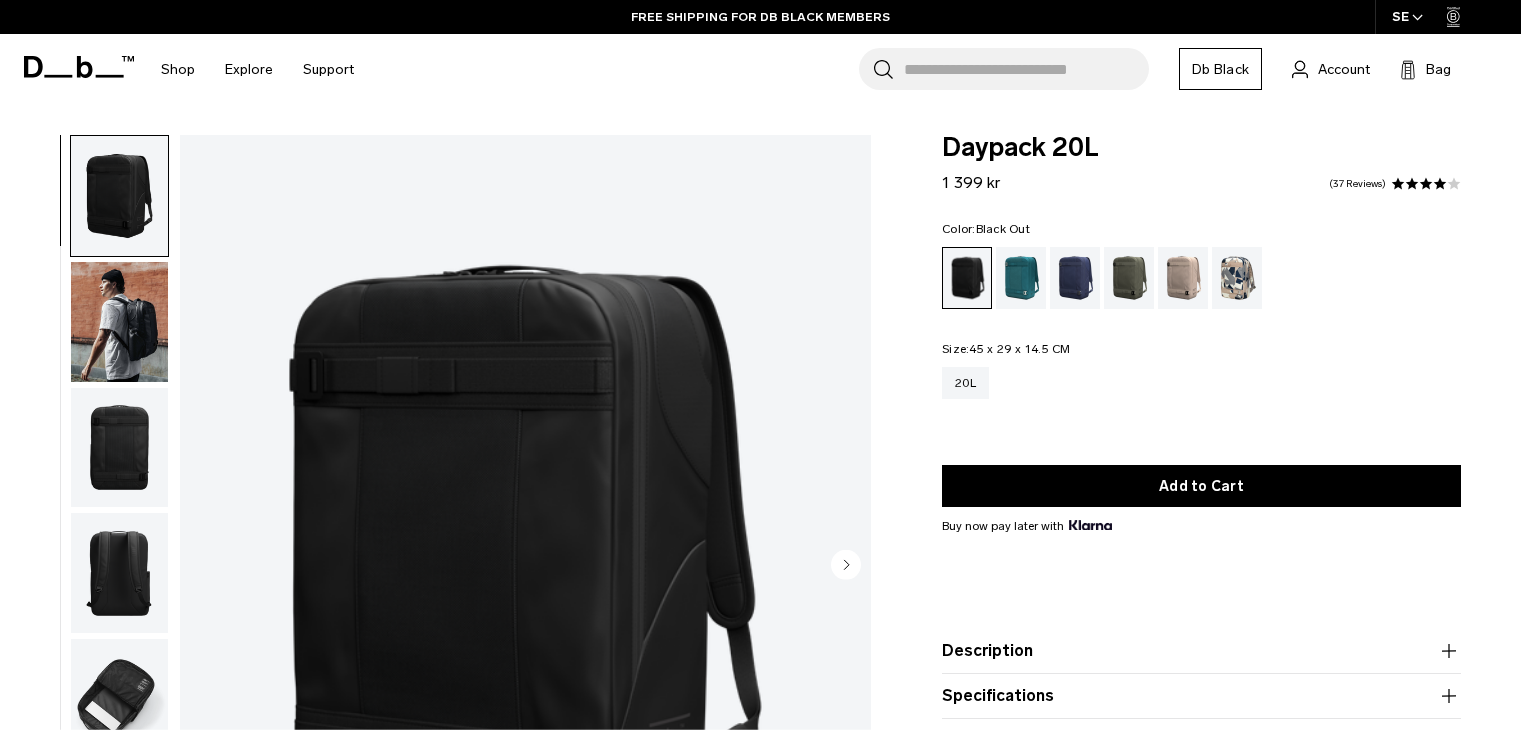 scroll, scrollTop: 0, scrollLeft: 0, axis: both 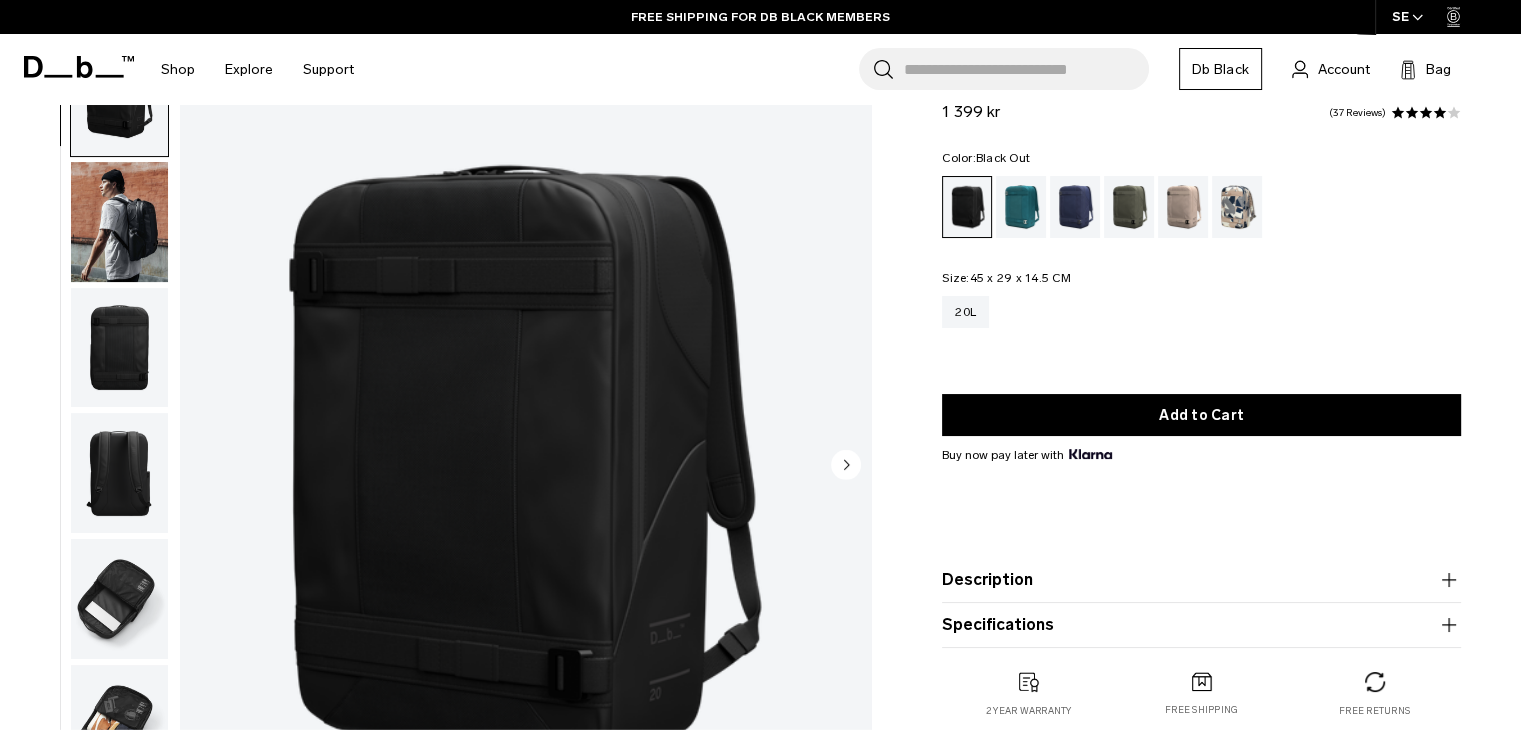 click at bounding box center [119, 222] 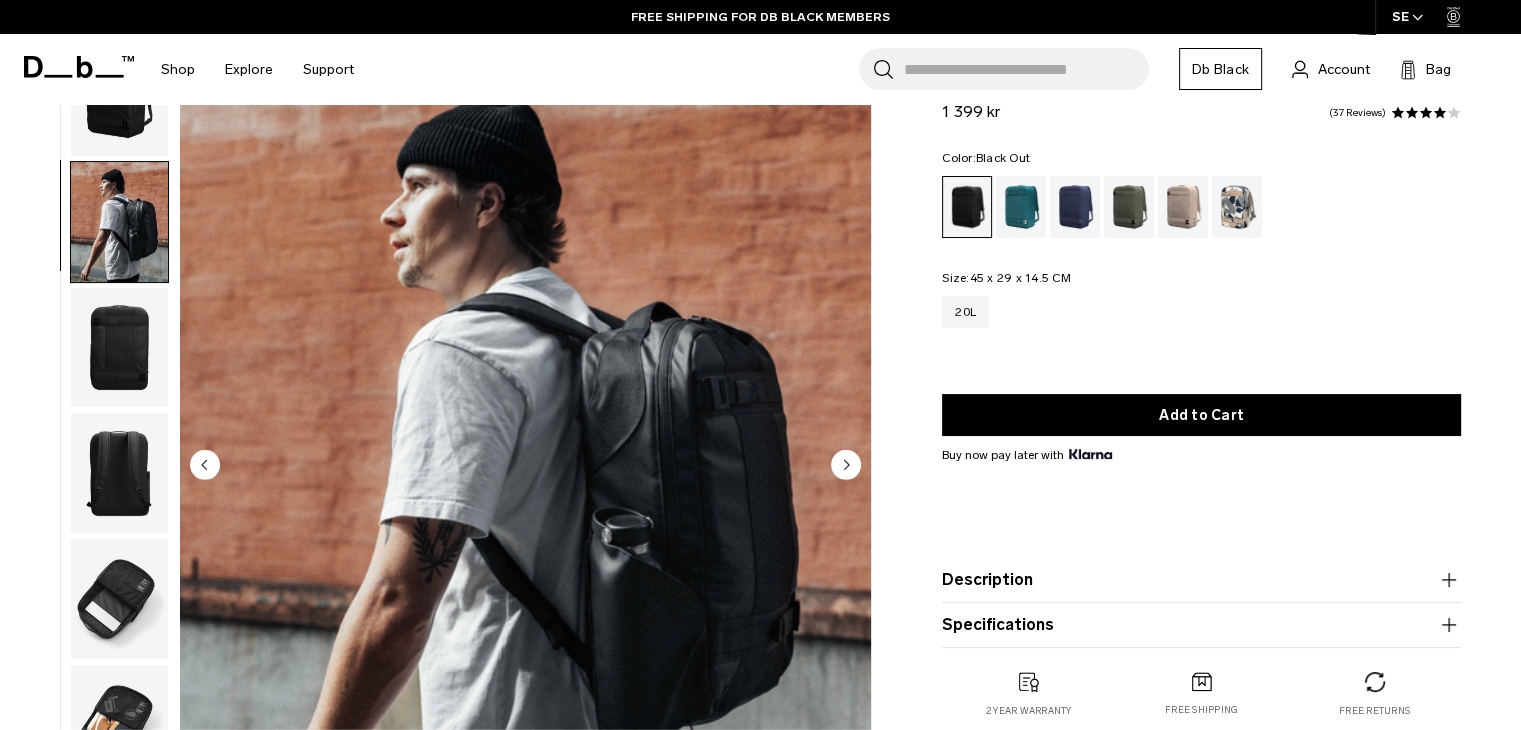 scroll, scrollTop: 14, scrollLeft: 0, axis: vertical 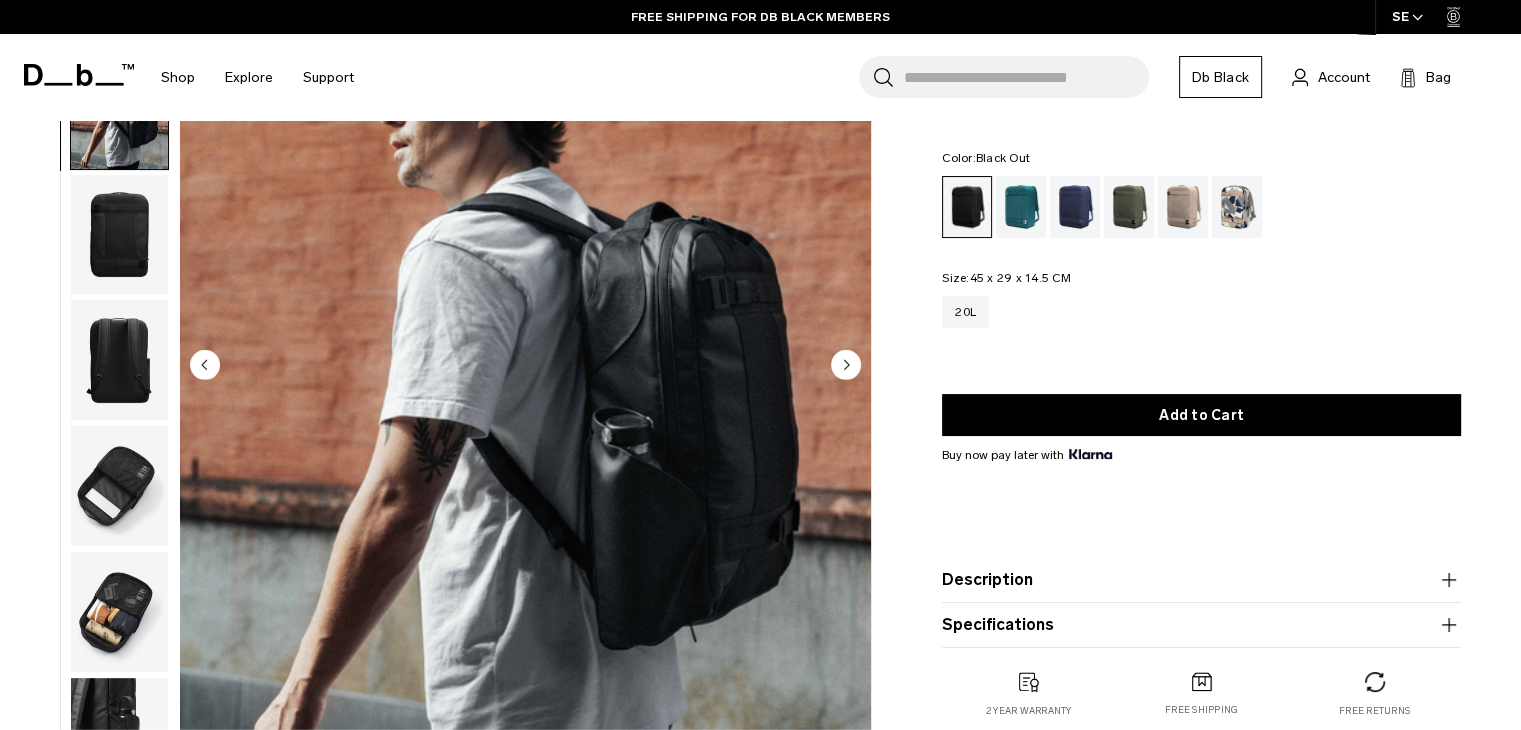click 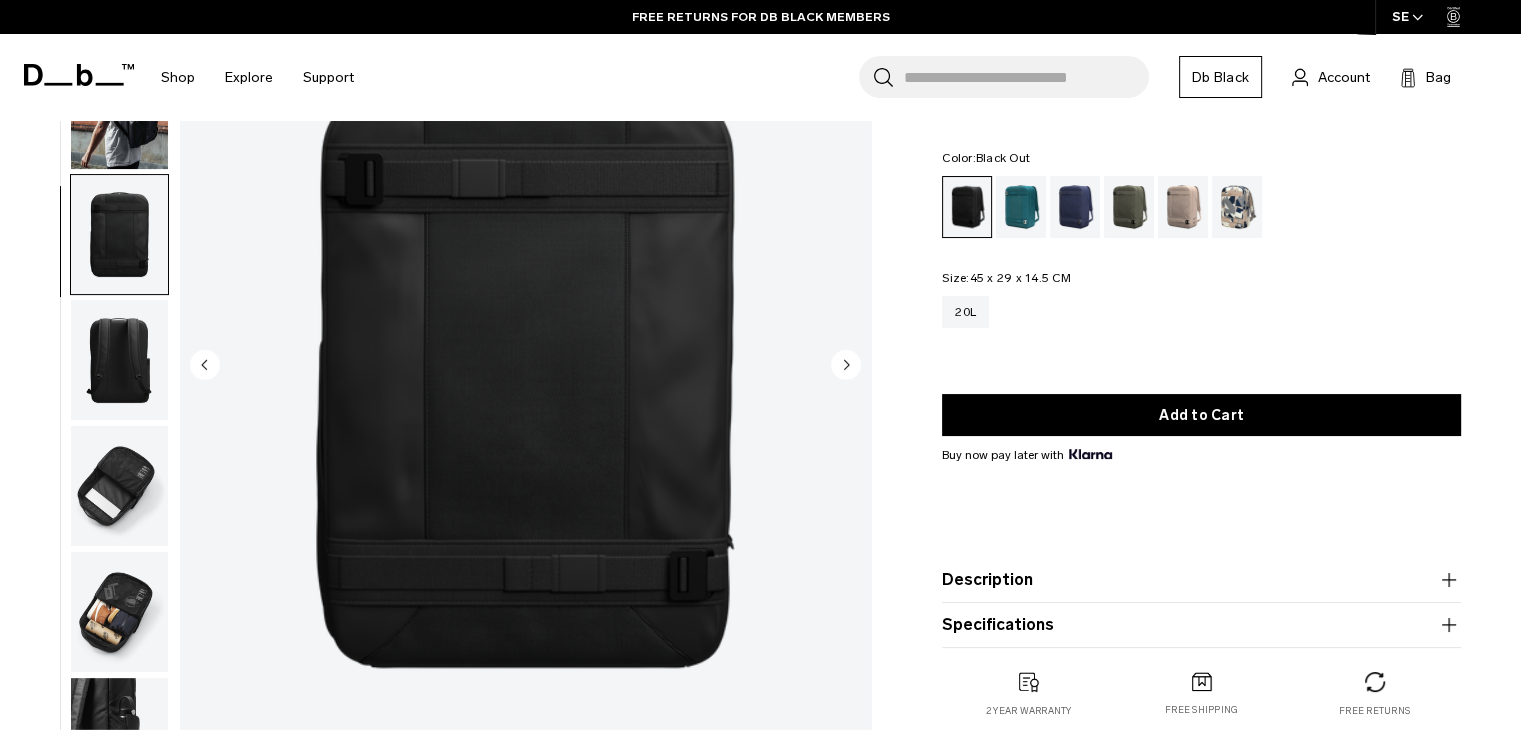 click 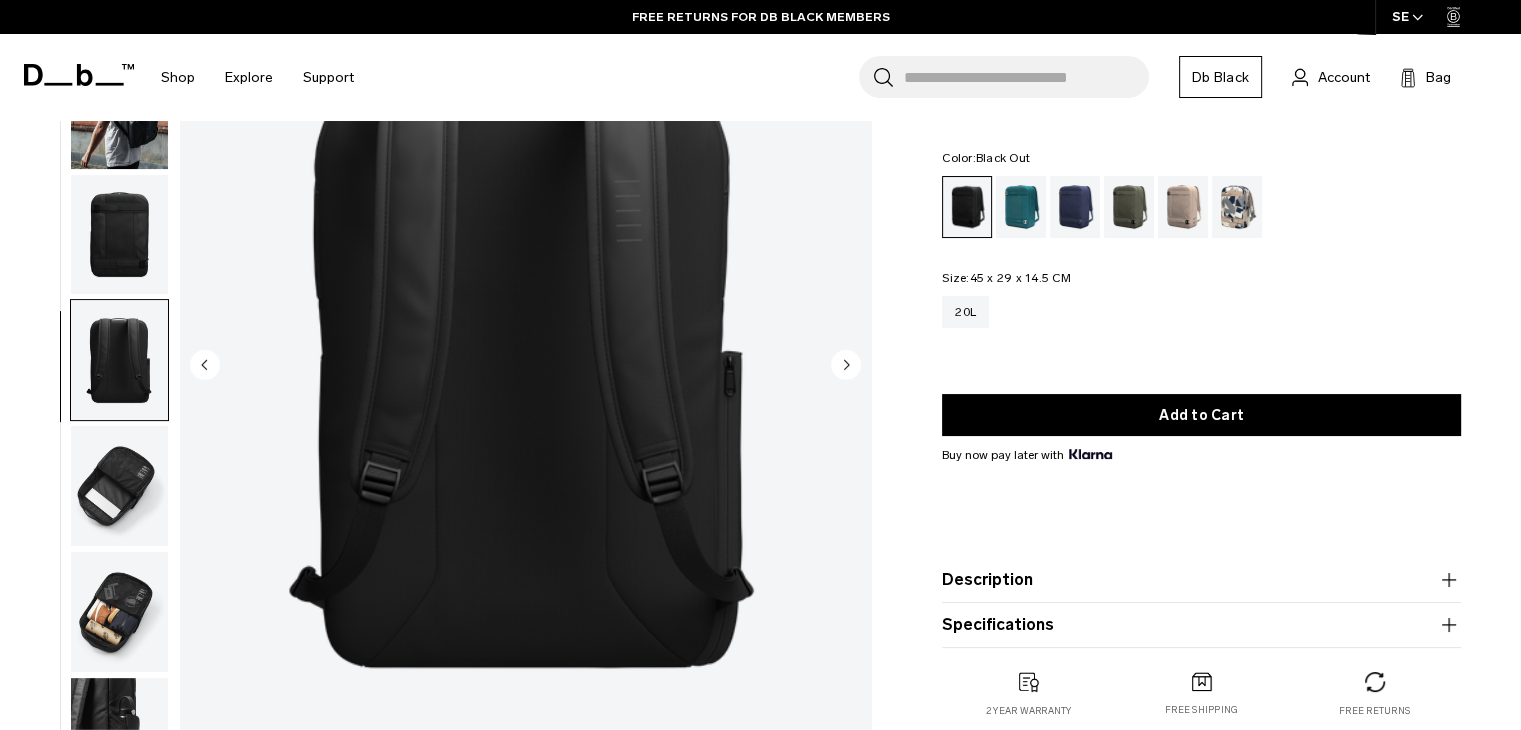 click 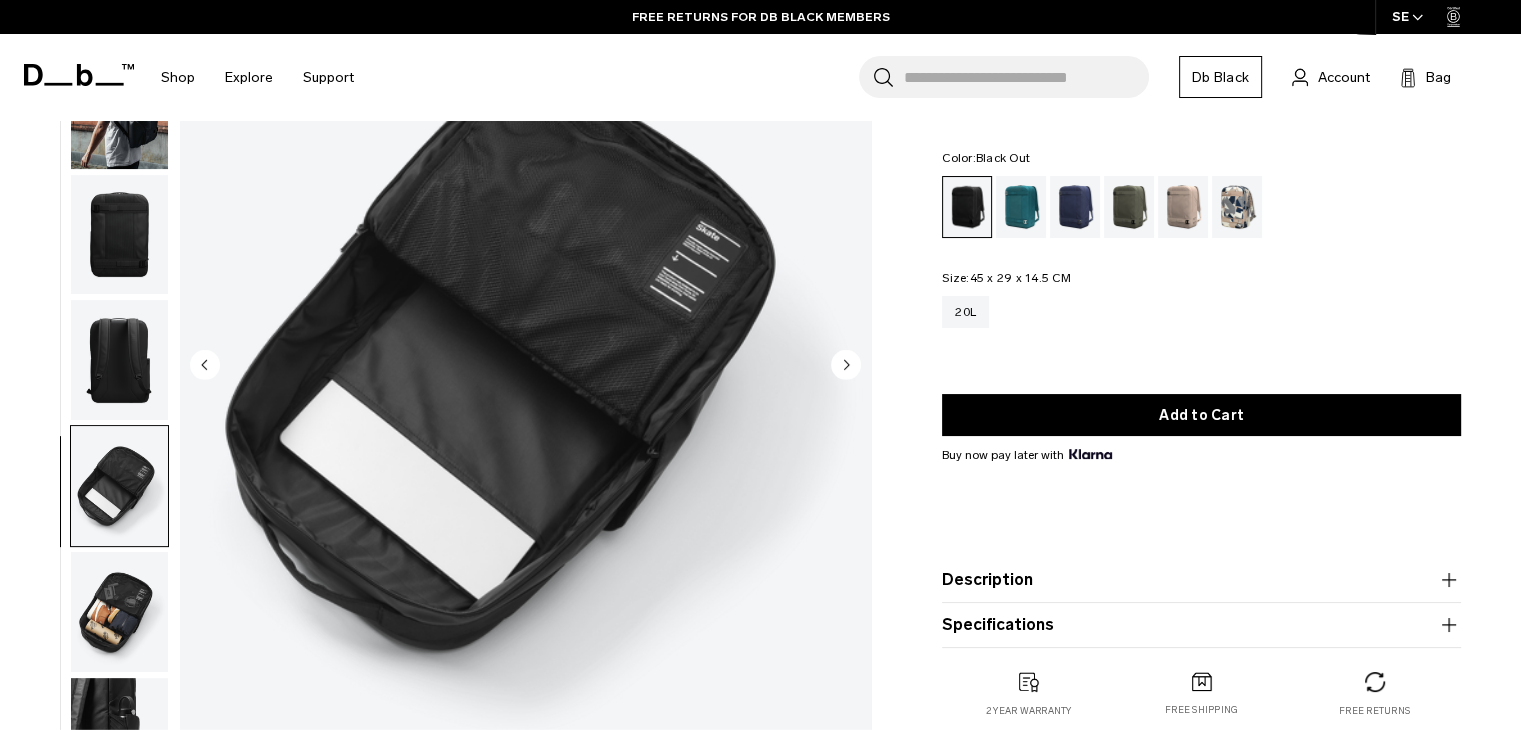 click 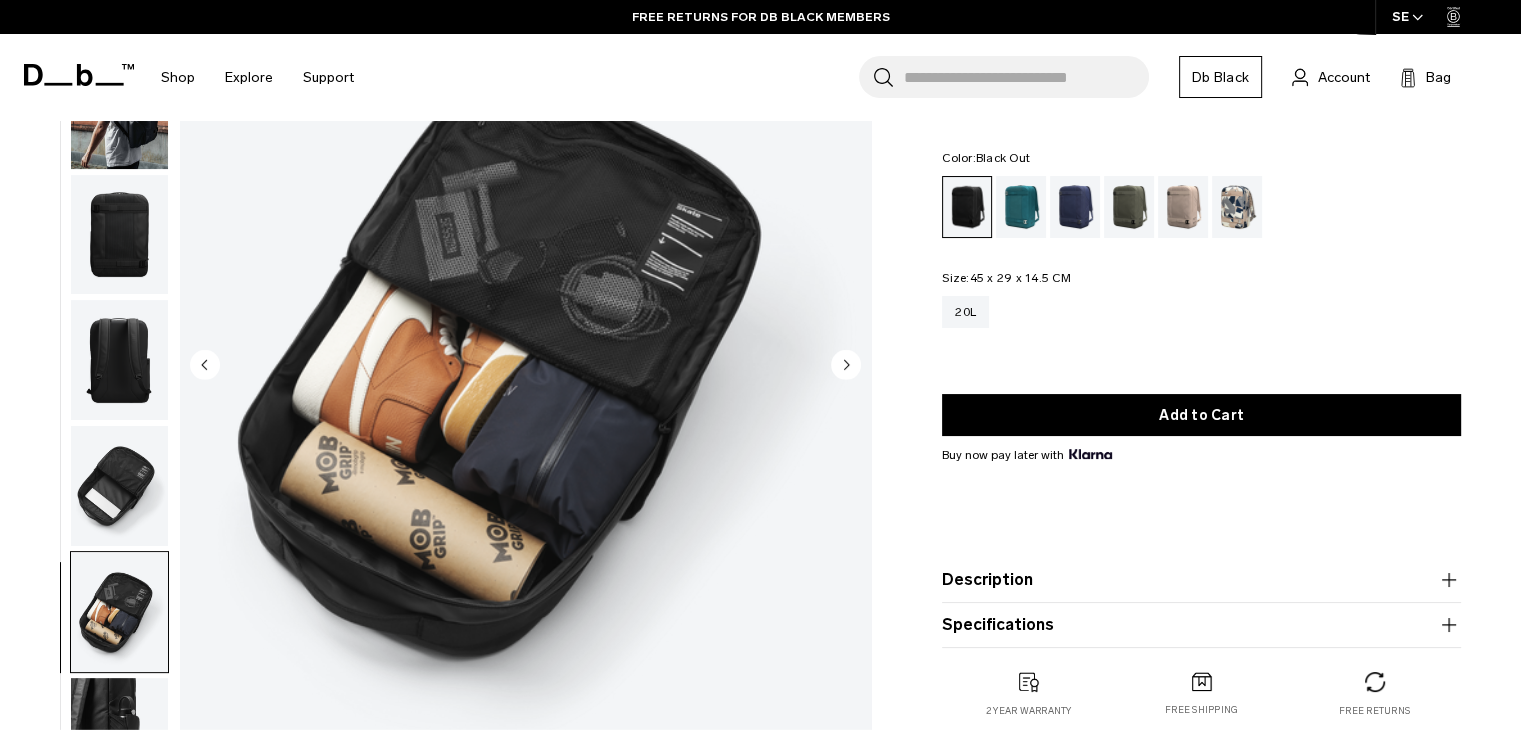 click 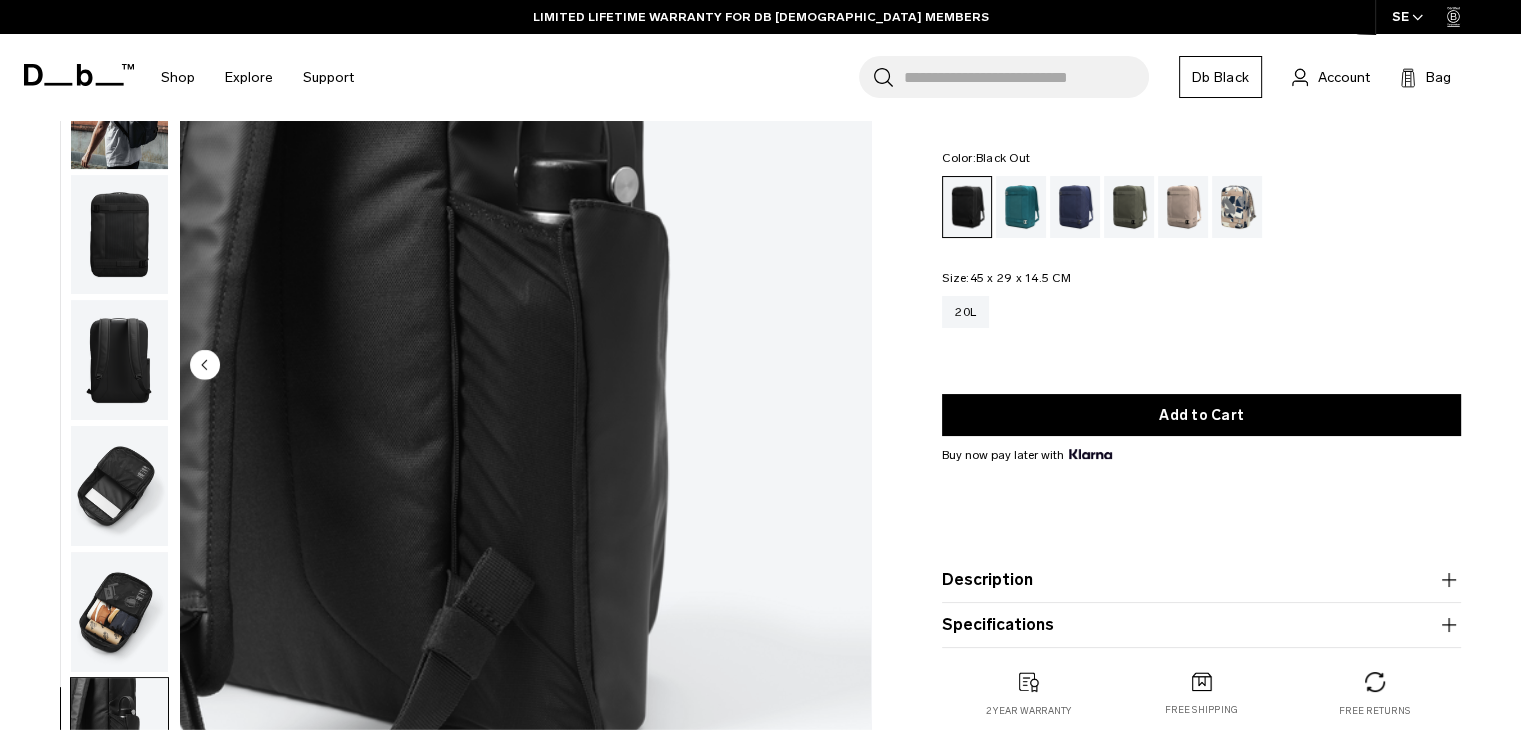 click at bounding box center (525, 366) 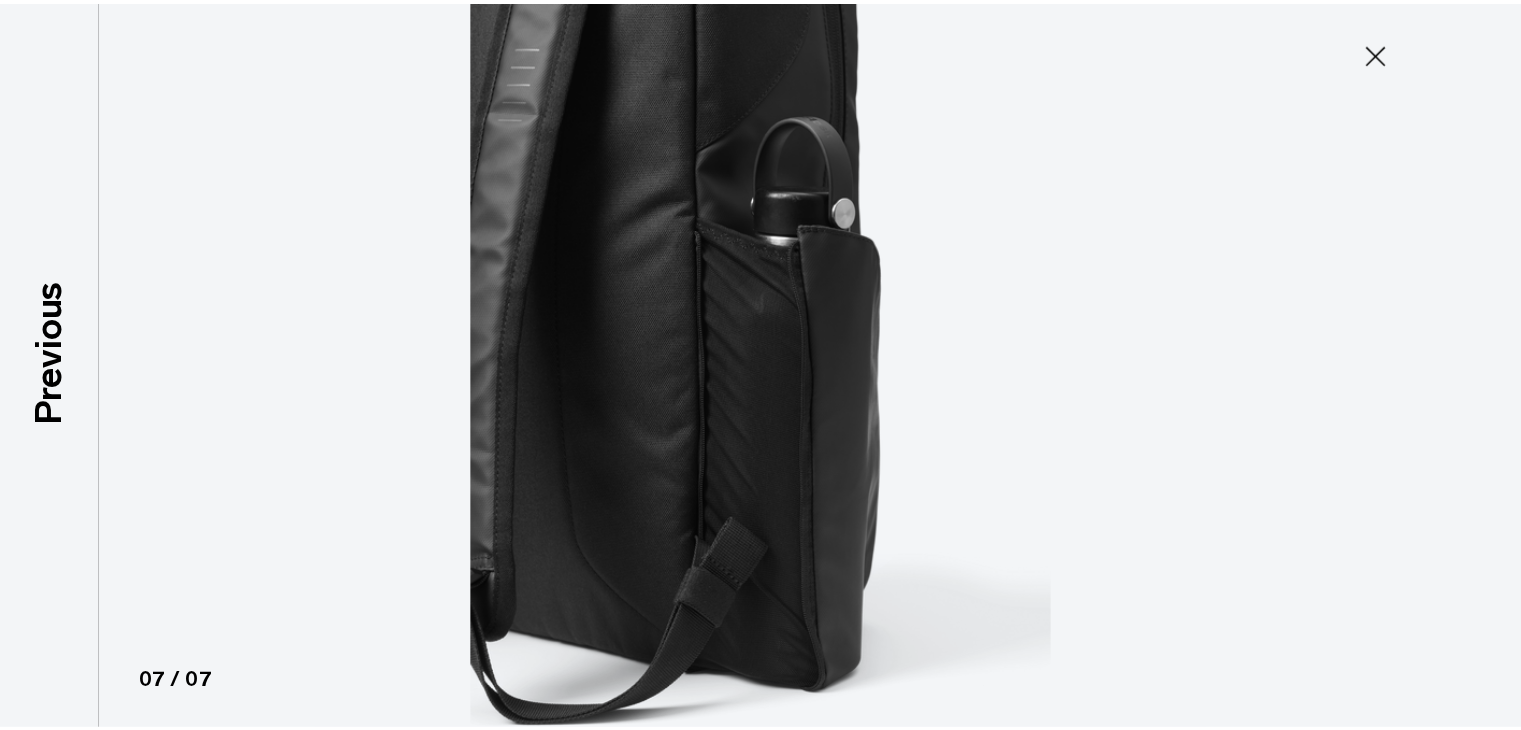 scroll, scrollTop: 3, scrollLeft: 0, axis: vertical 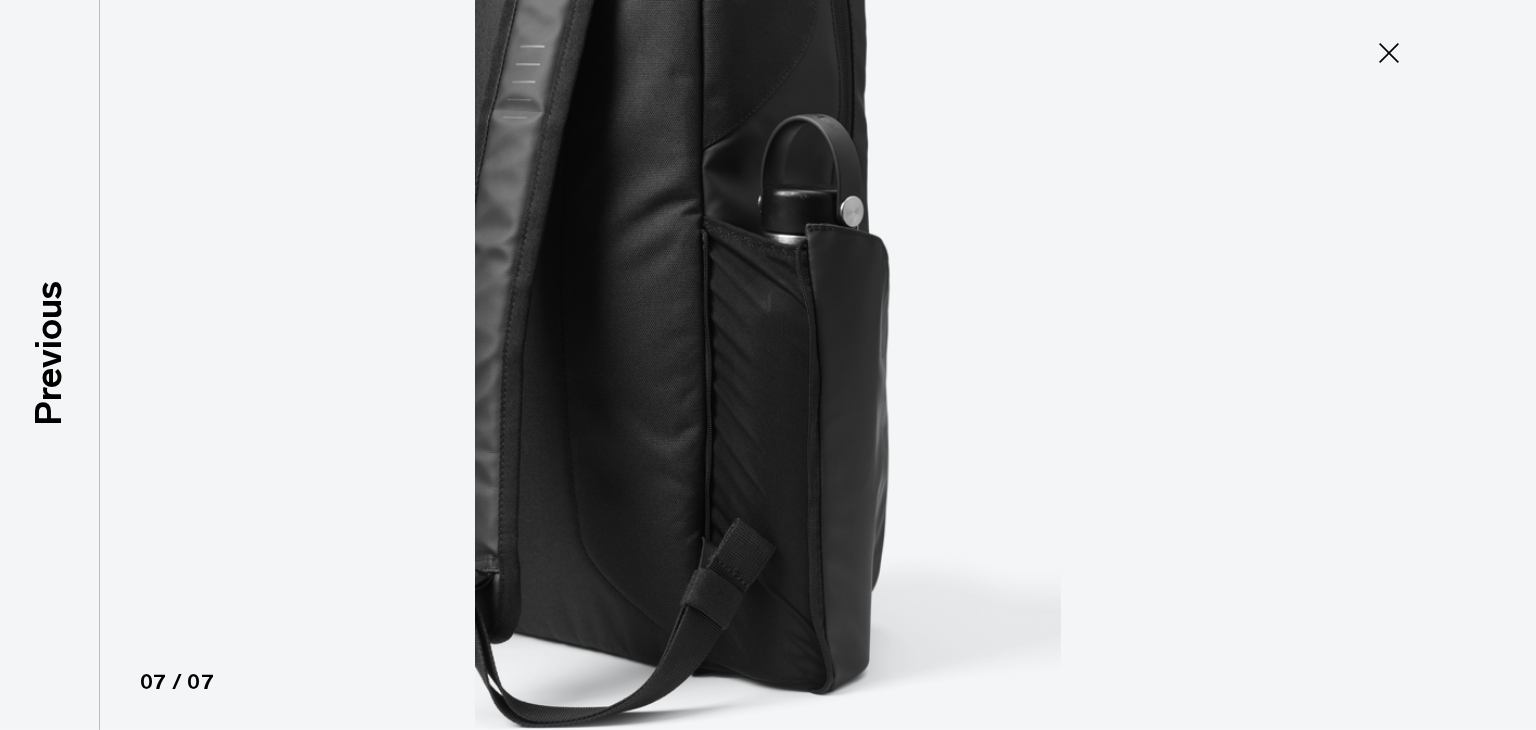 click 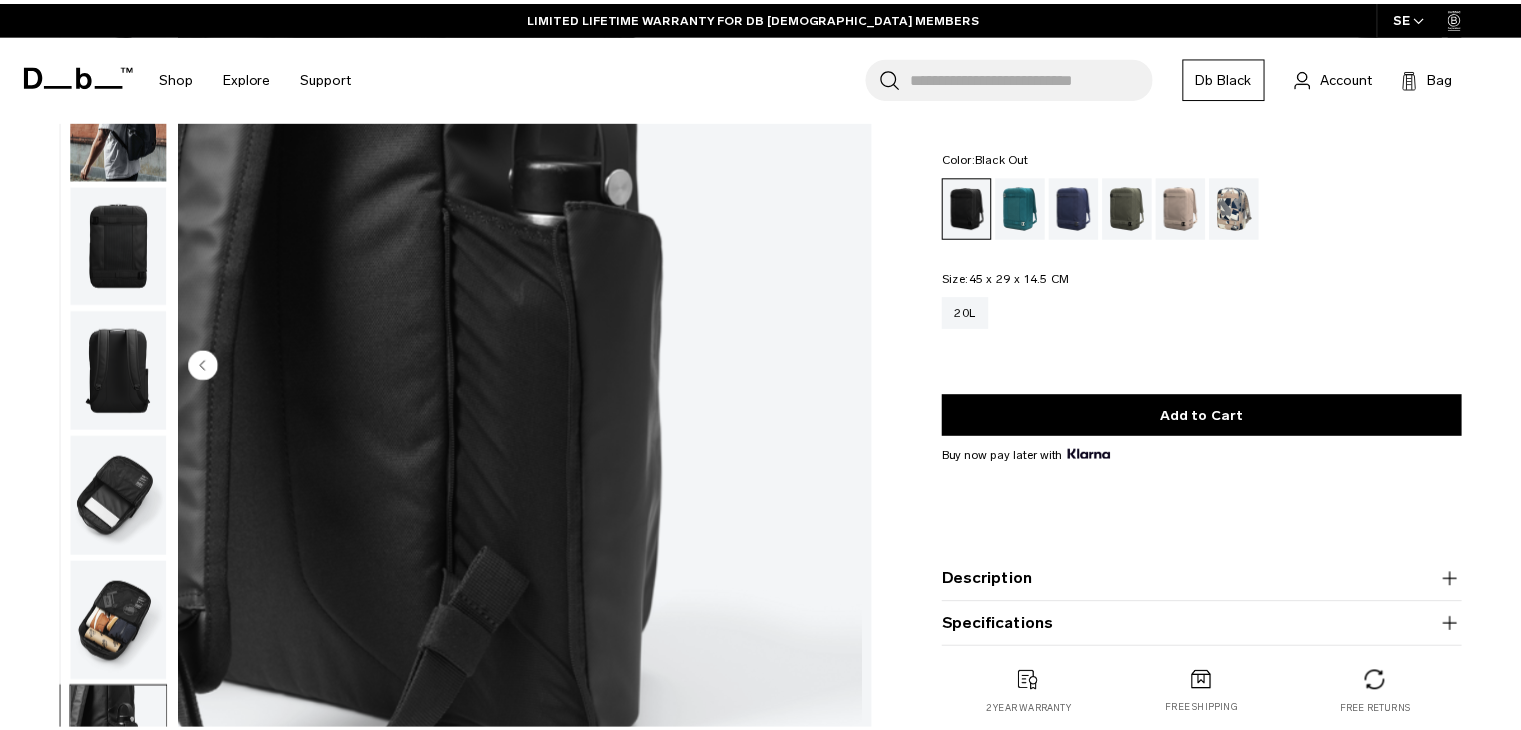 scroll, scrollTop: 14, scrollLeft: 0, axis: vertical 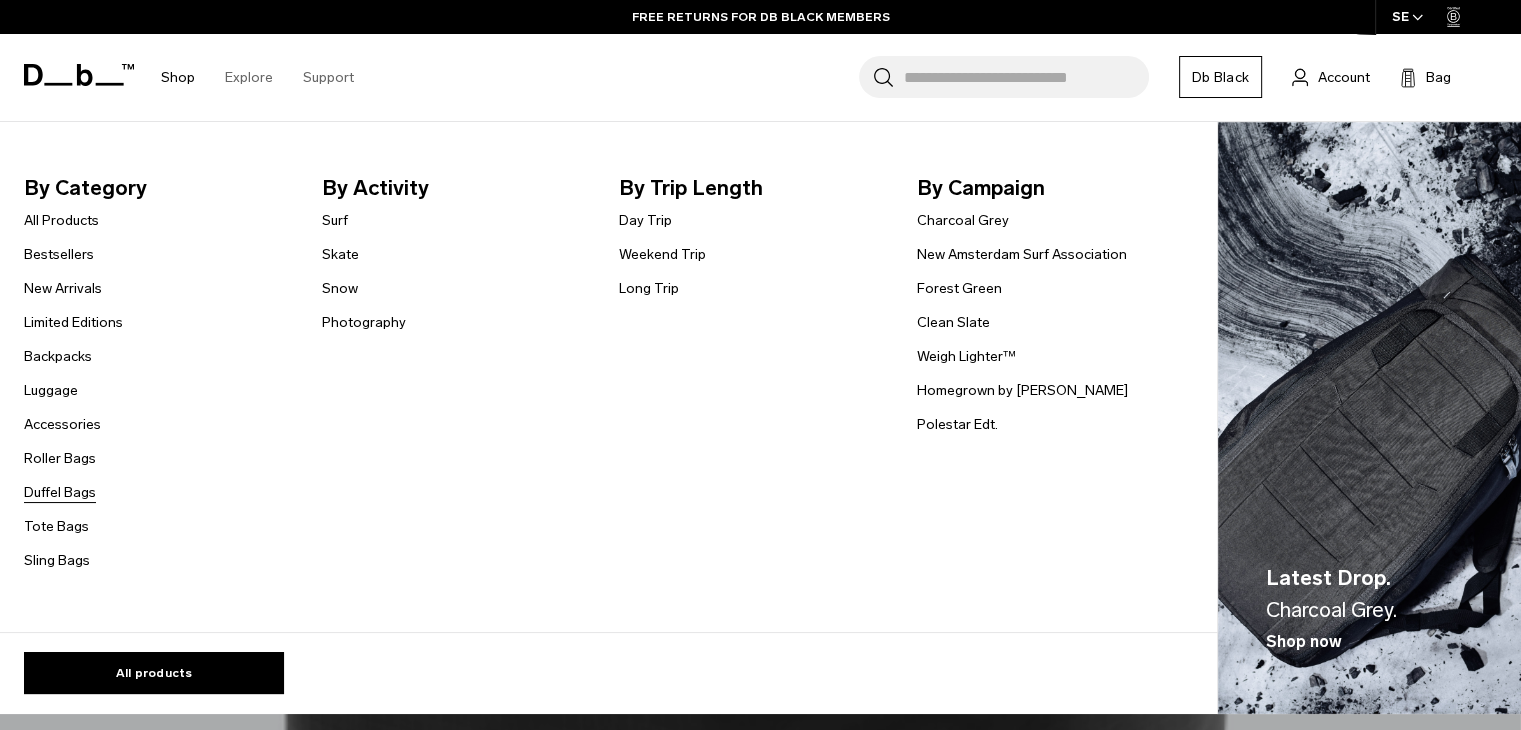 click on "Duffel Bags" at bounding box center (60, 492) 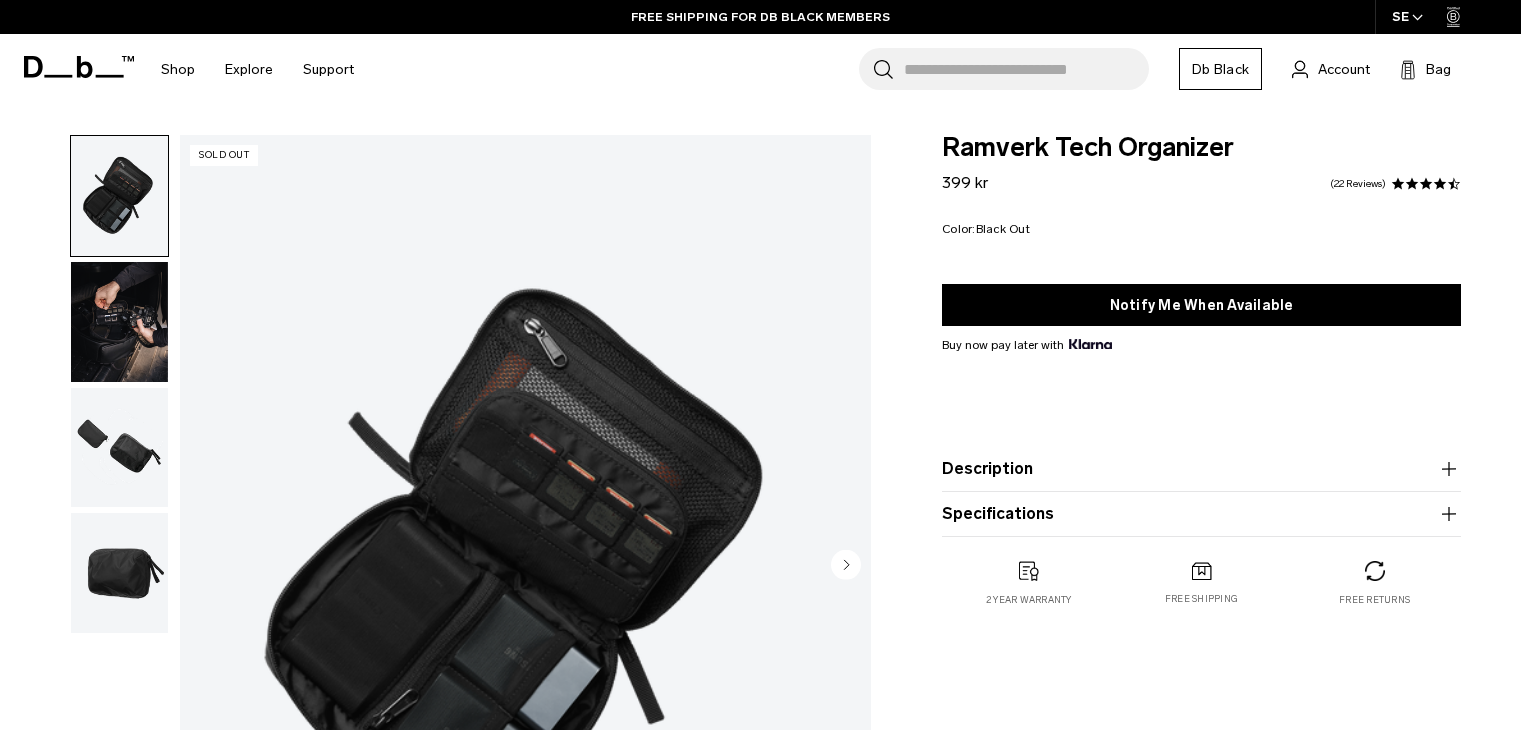 scroll, scrollTop: 0, scrollLeft: 0, axis: both 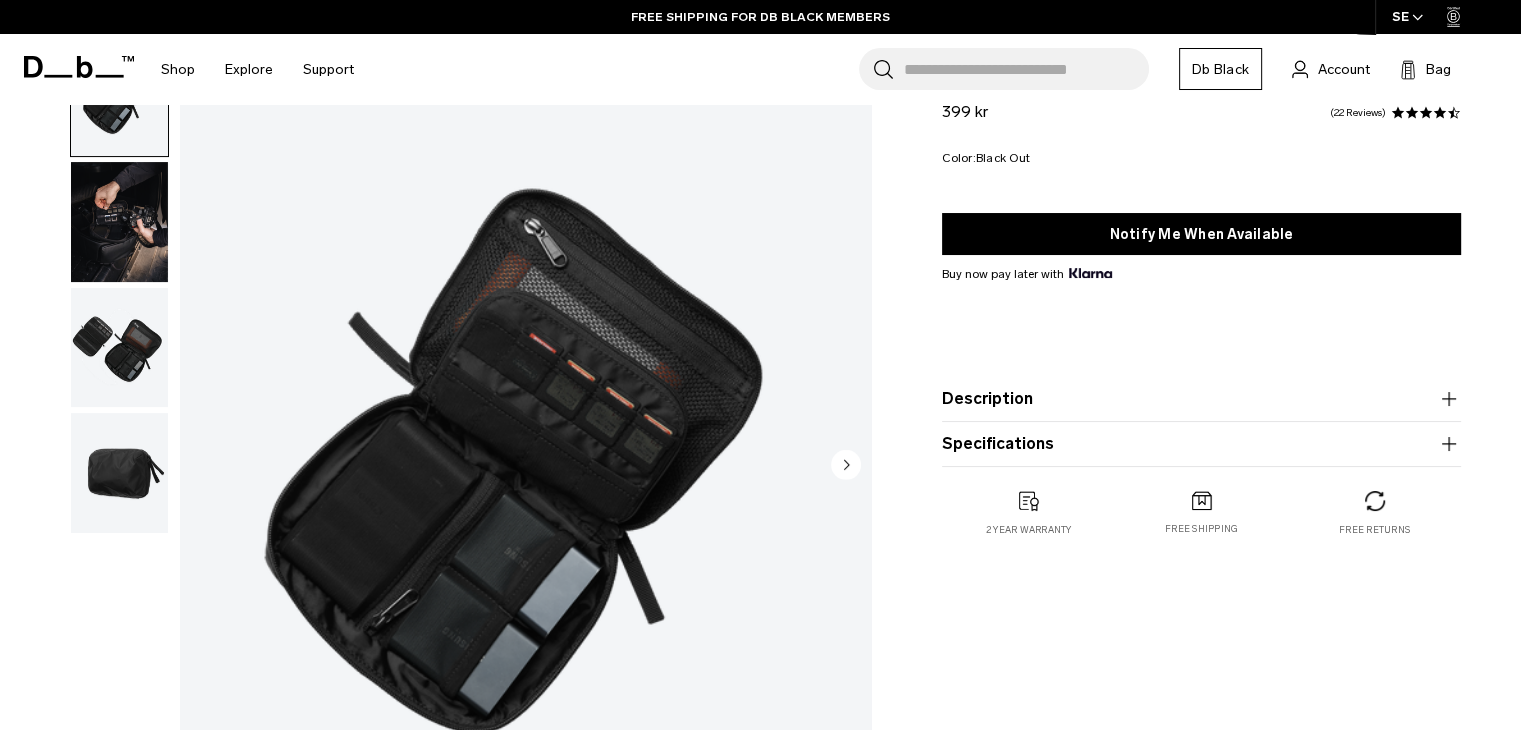 click at bounding box center [119, 222] 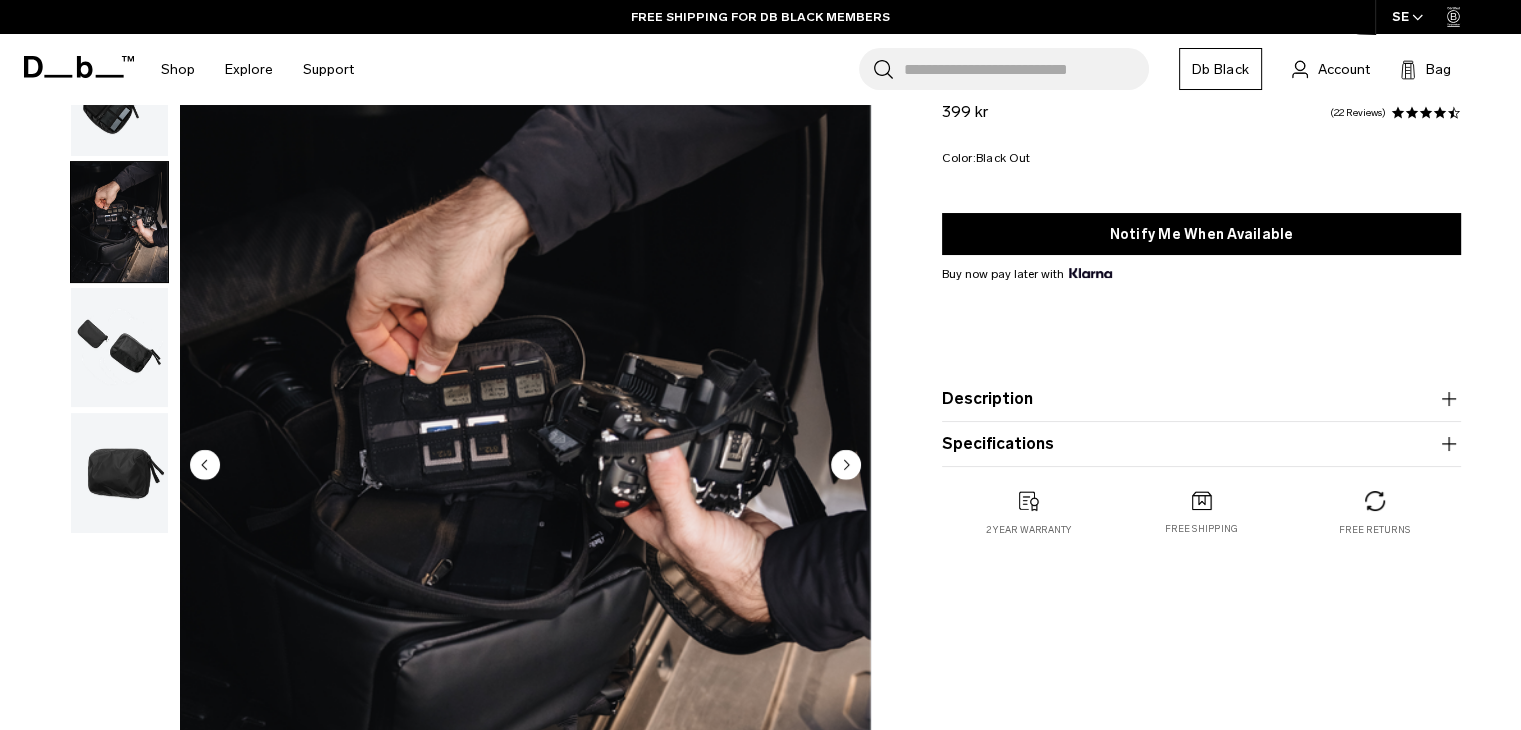 click at bounding box center (119, 348) 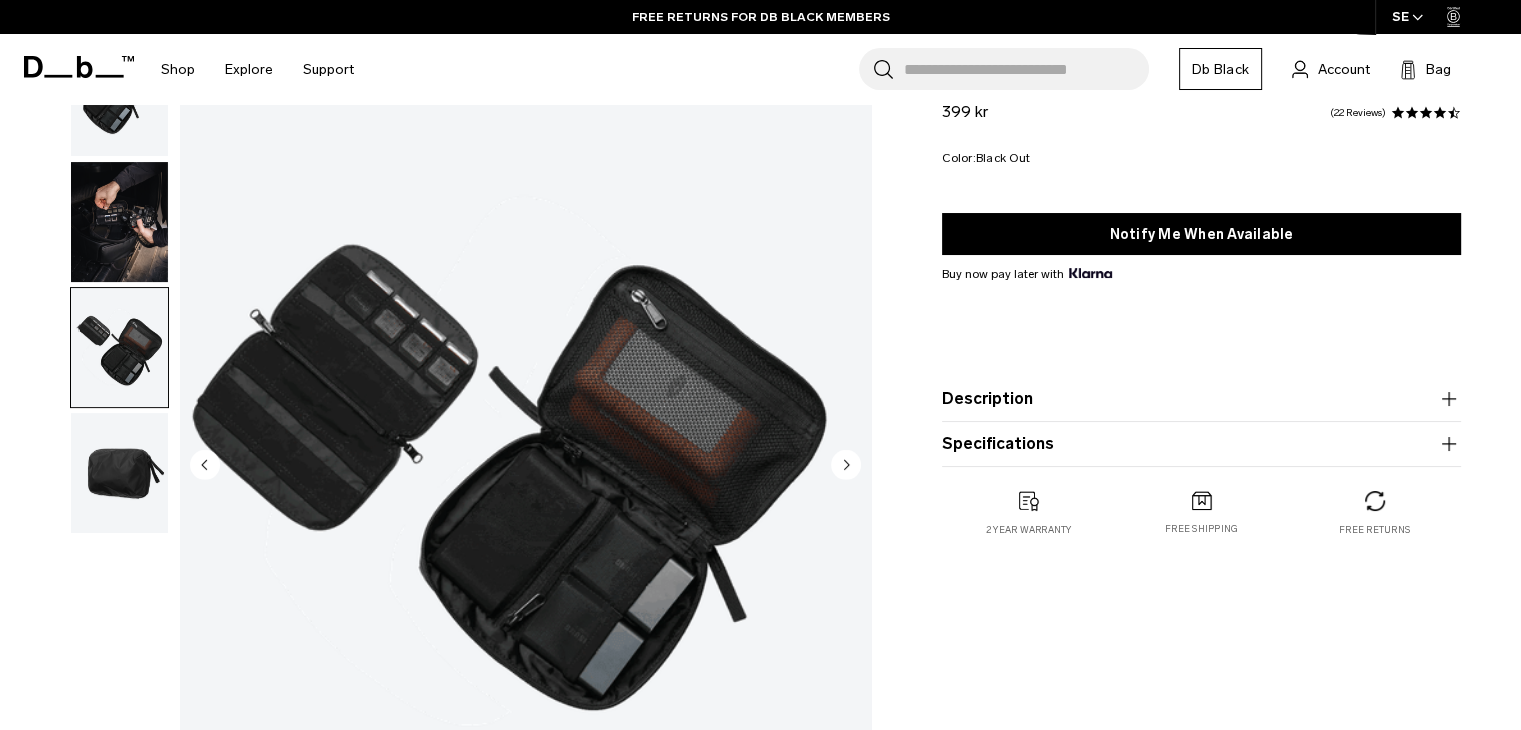 click at bounding box center [119, 473] 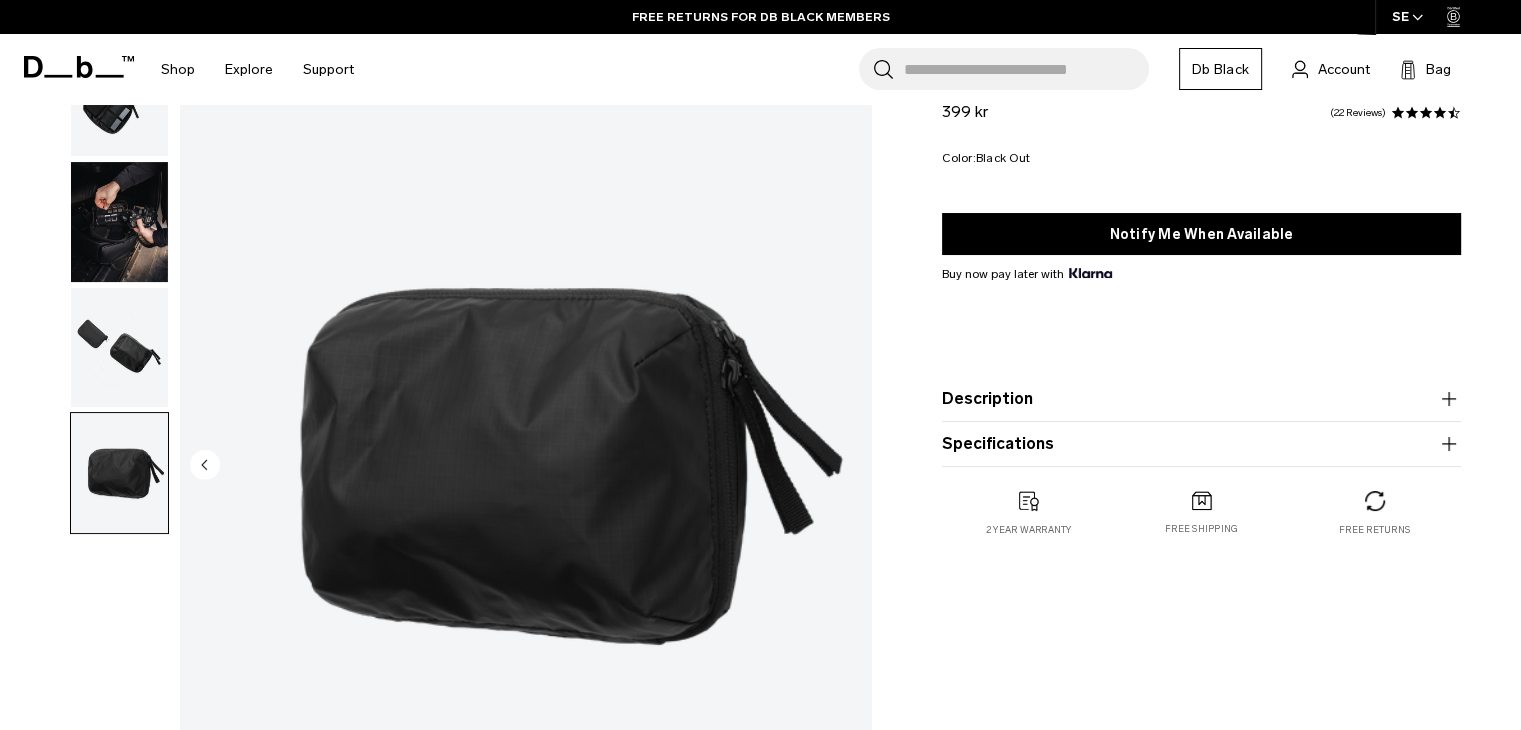click at bounding box center (119, 348) 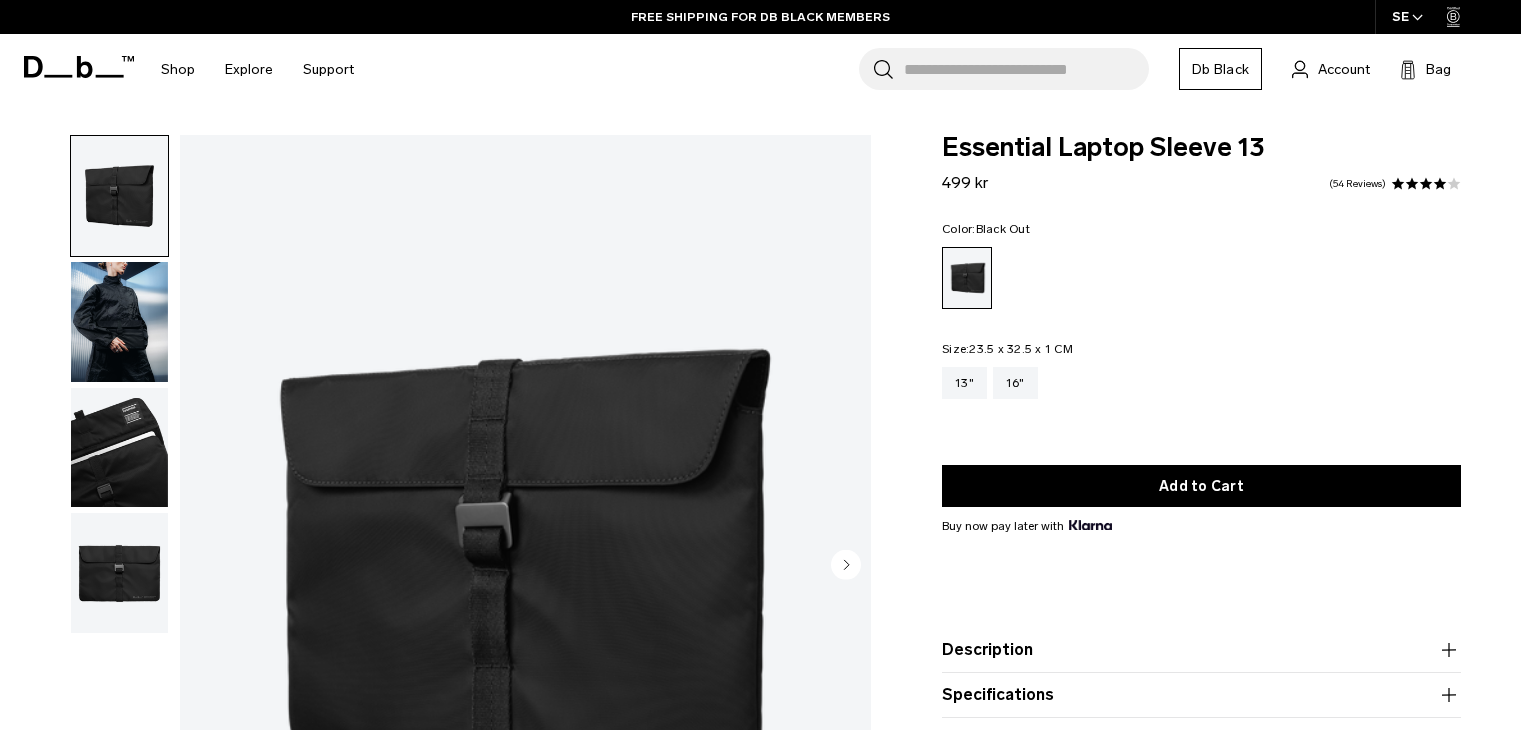 scroll, scrollTop: 0, scrollLeft: 0, axis: both 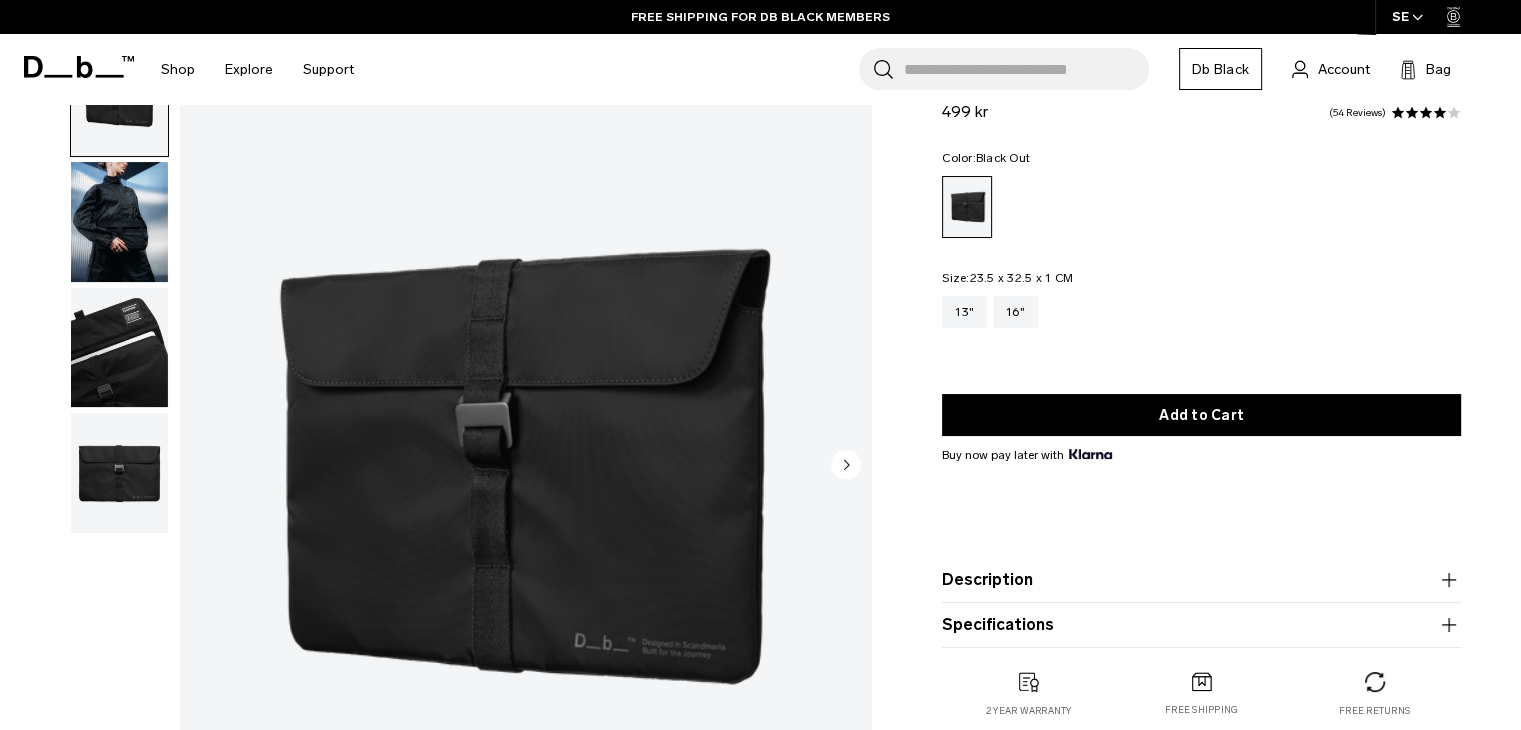 click at bounding box center (119, 222) 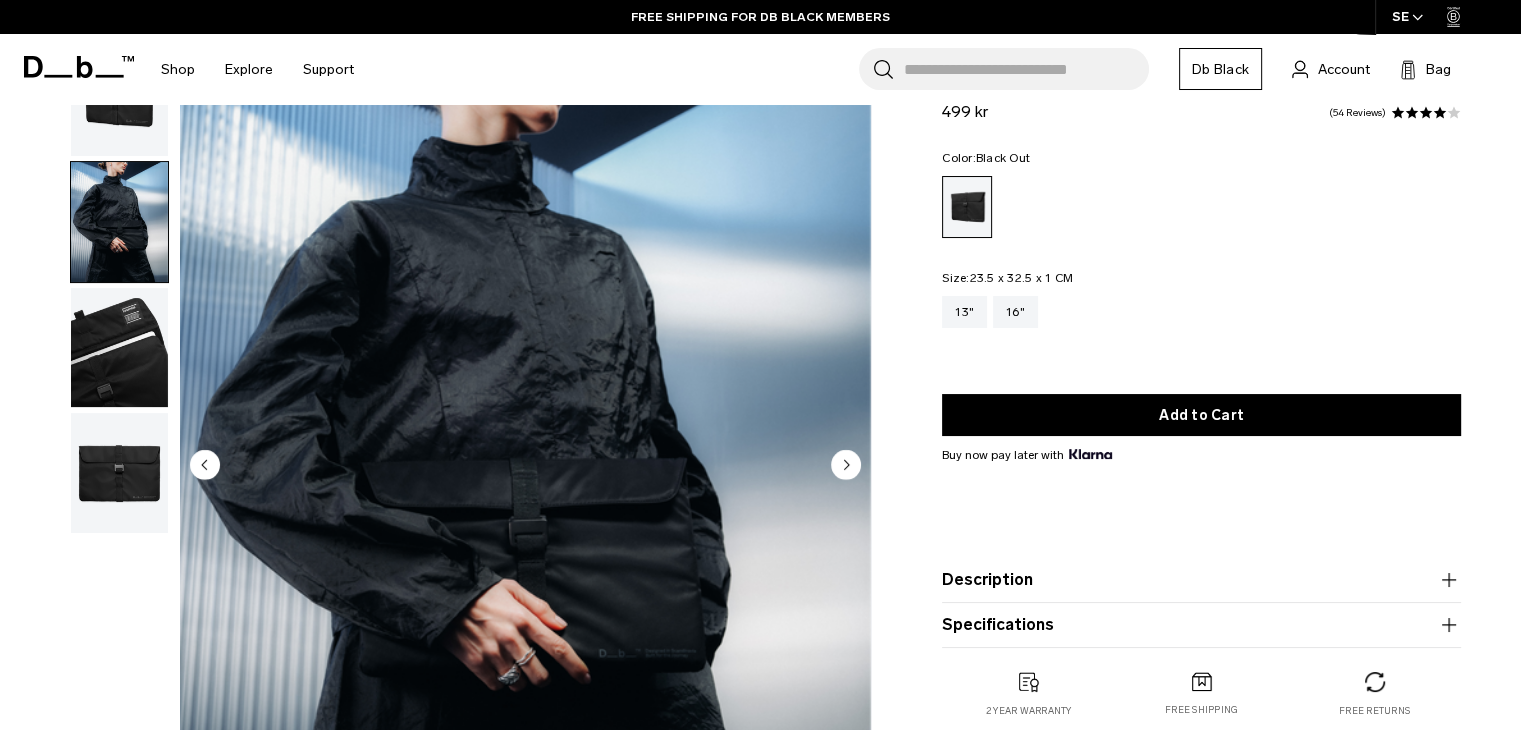 click at bounding box center (119, 348) 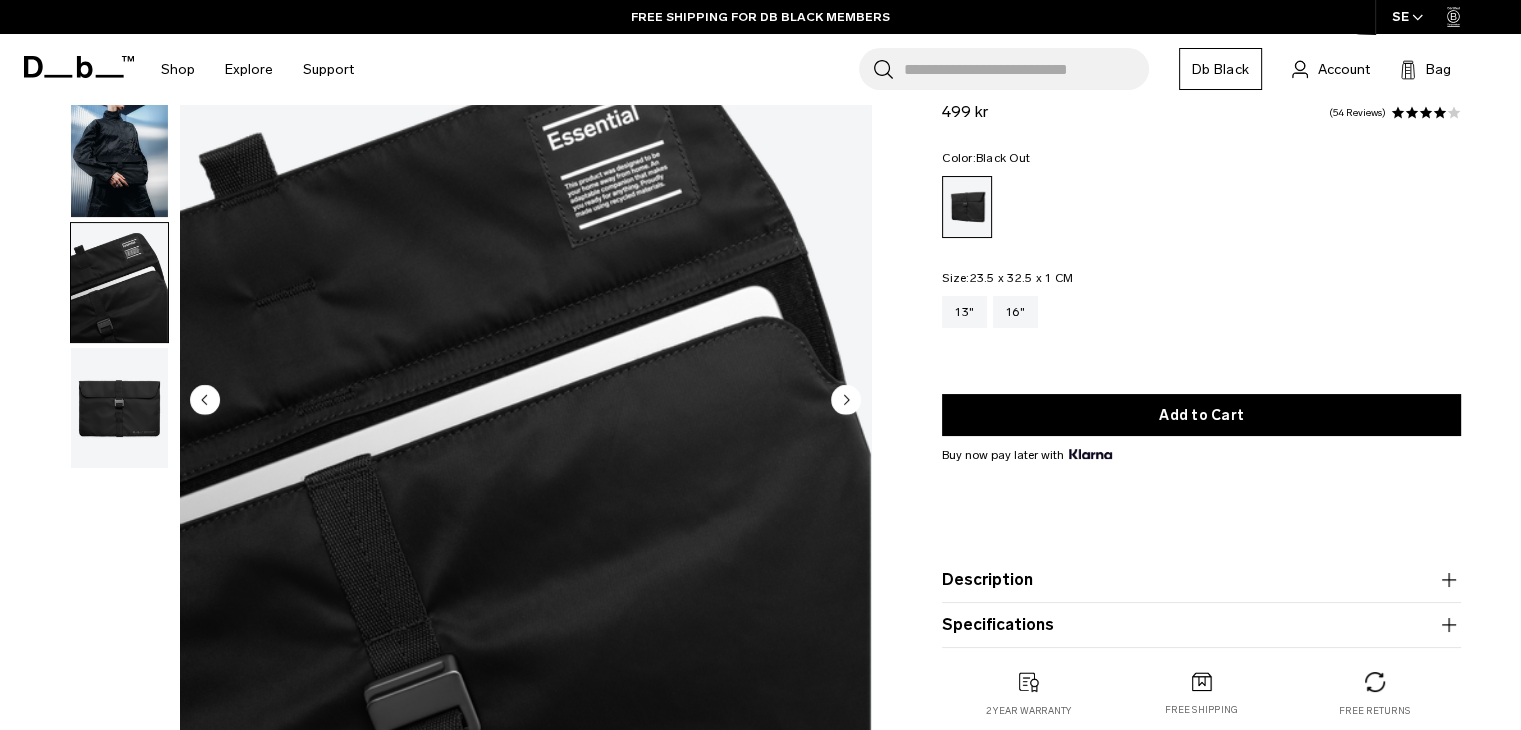 scroll, scrollTop: 200, scrollLeft: 0, axis: vertical 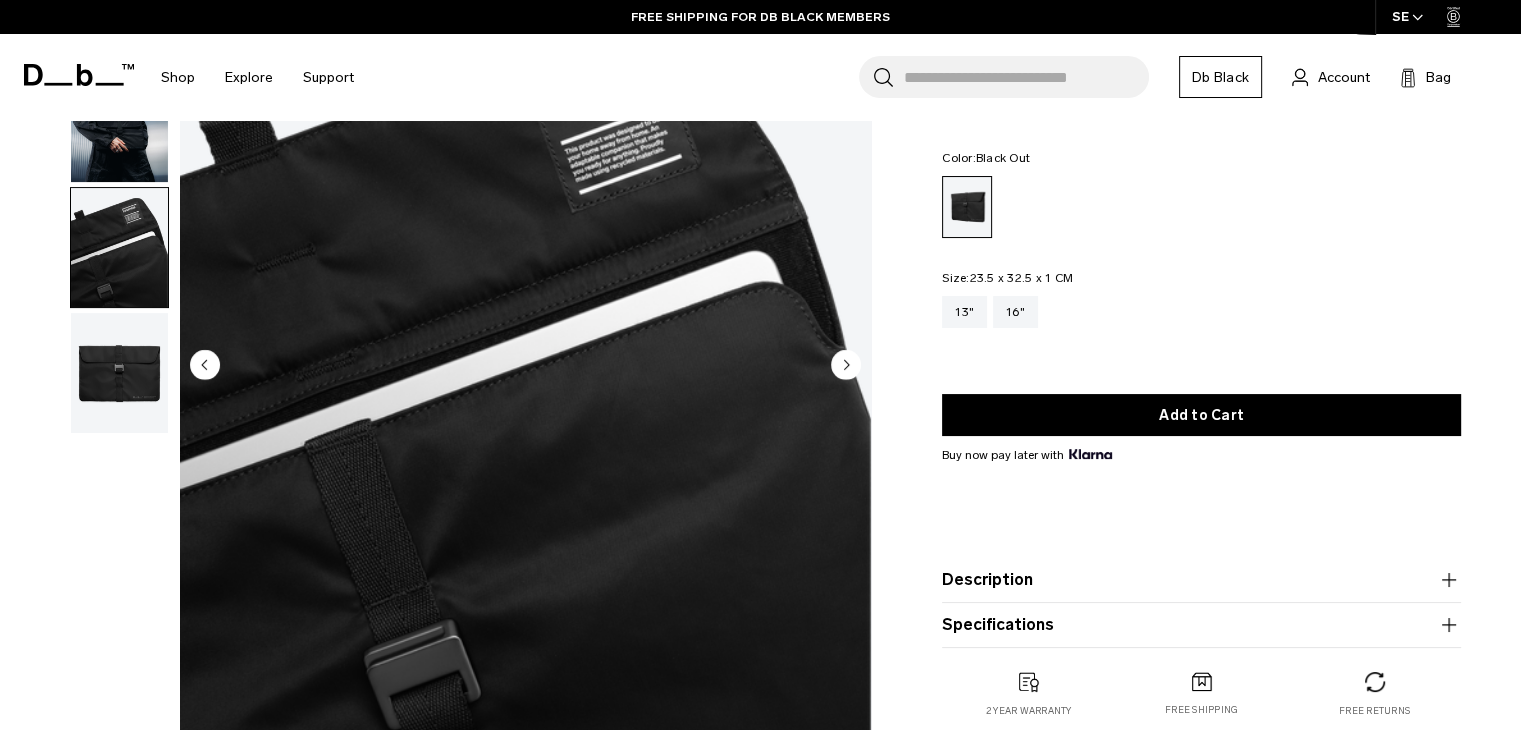 click at bounding box center [119, 373] 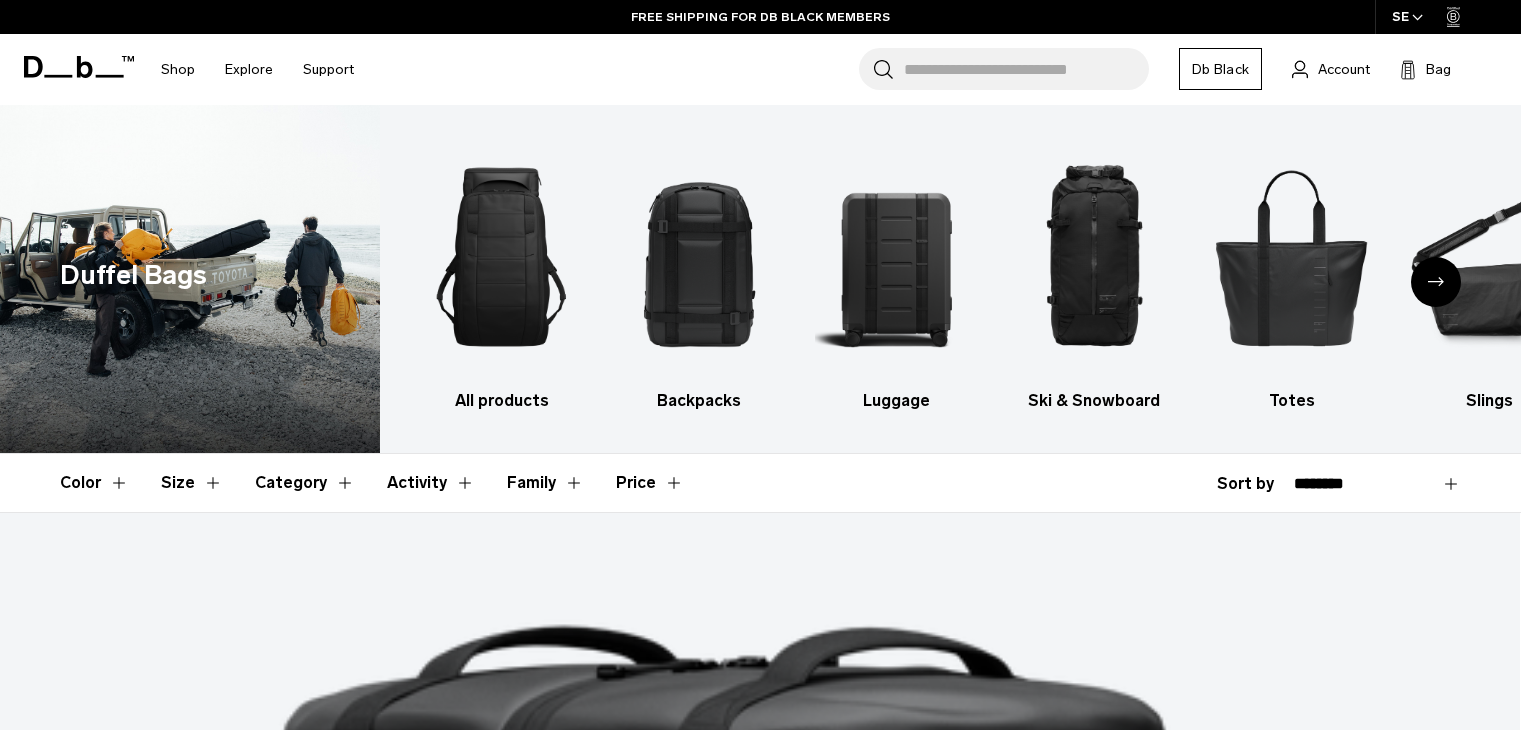 scroll, scrollTop: 0, scrollLeft: 0, axis: both 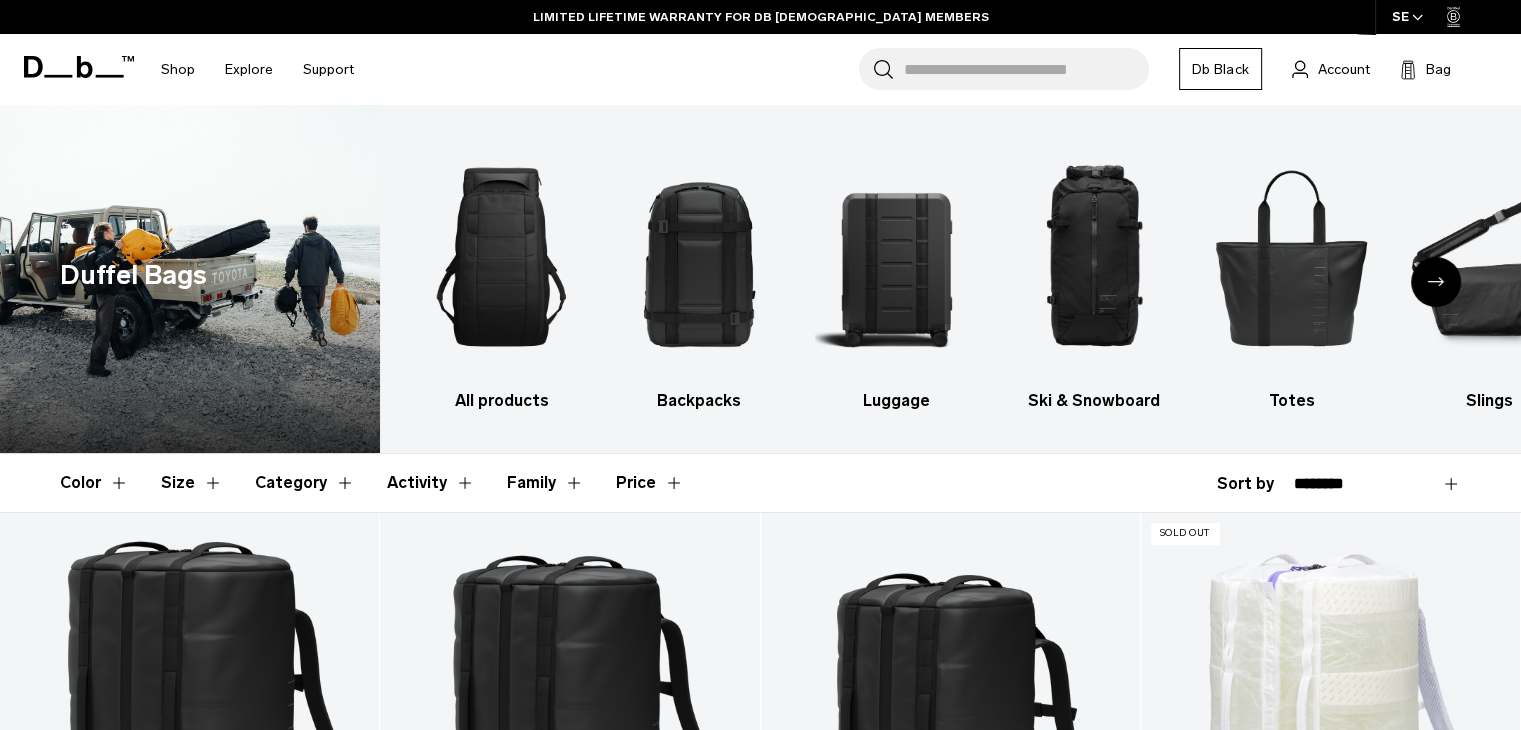 click at bounding box center (1436, 282) 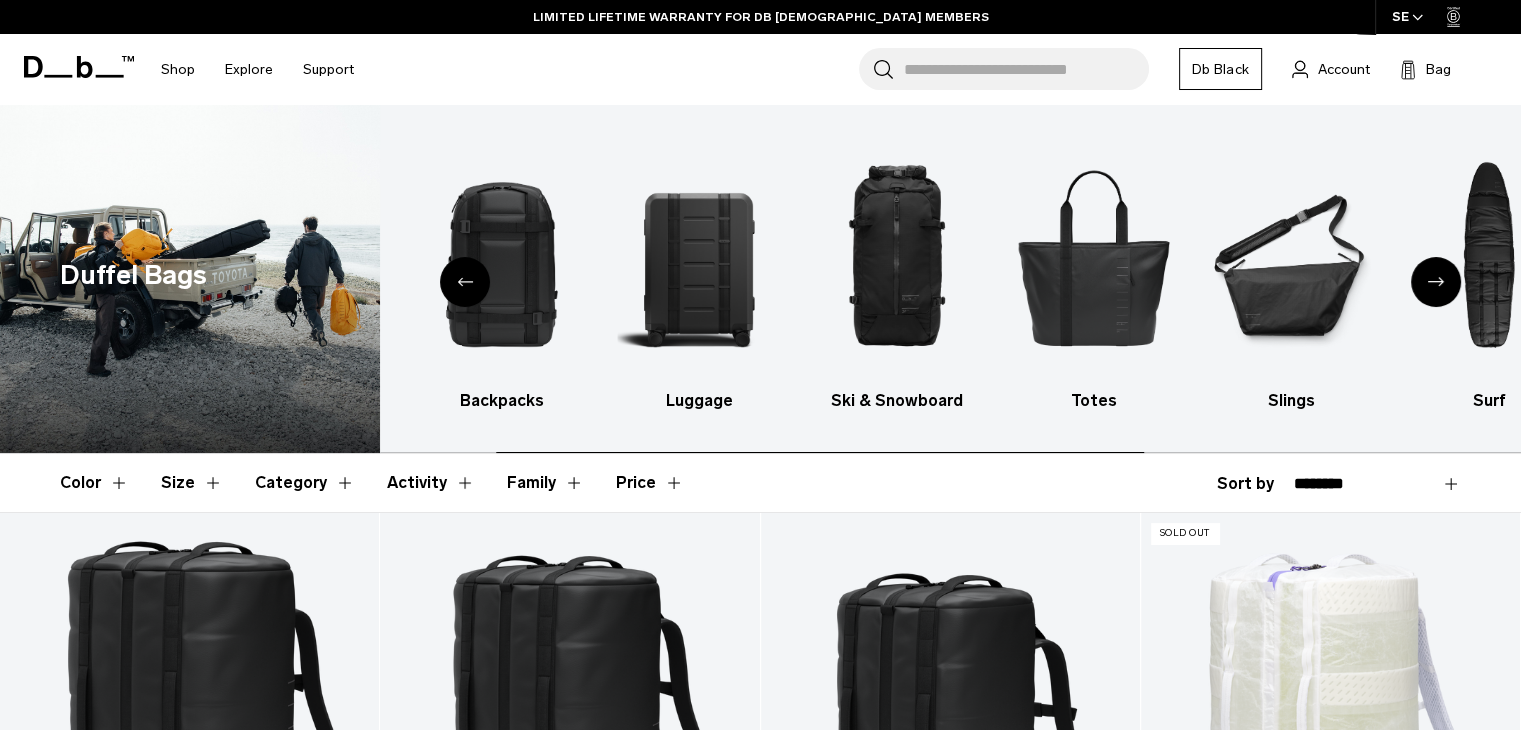 click at bounding box center (1436, 282) 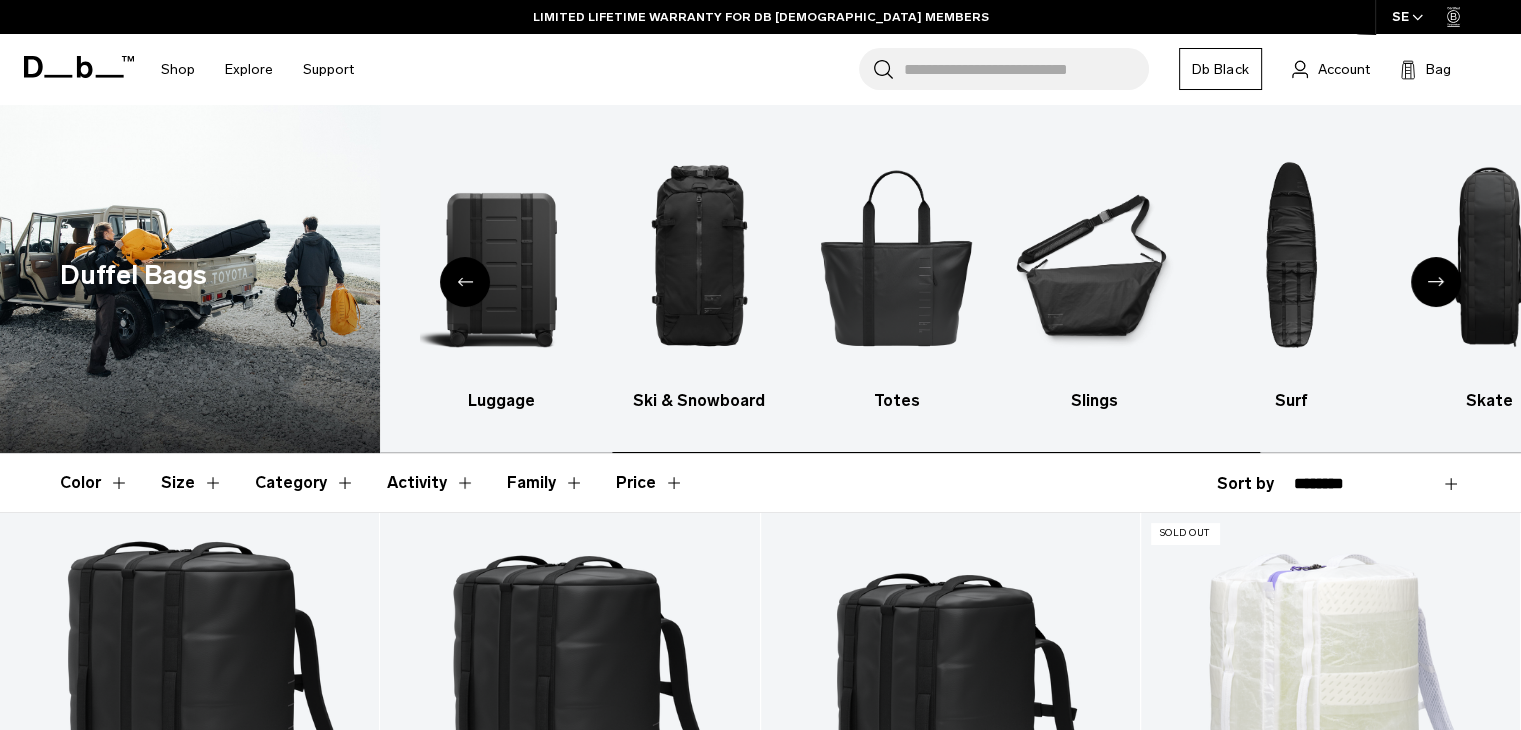 click at bounding box center [1436, 282] 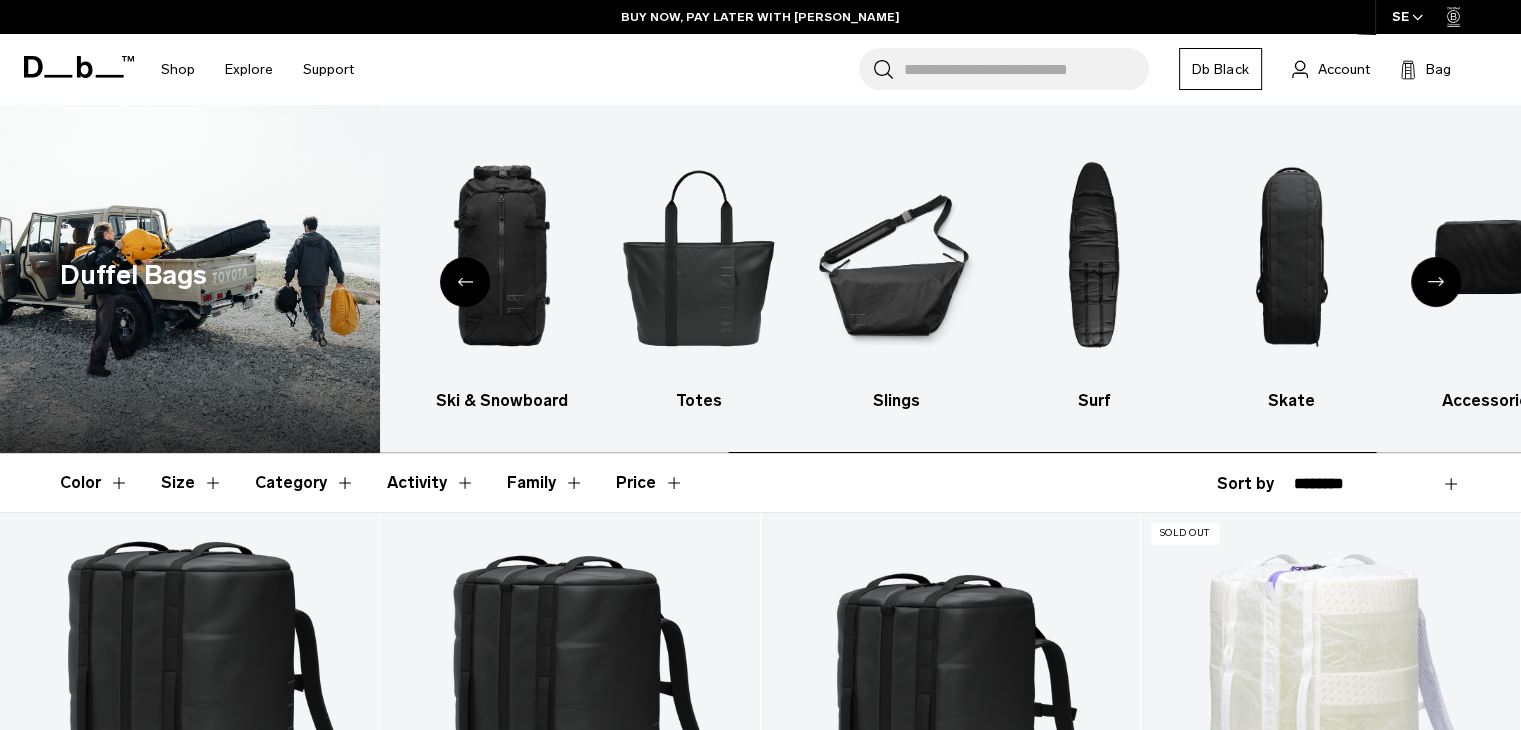 click at bounding box center (1436, 282) 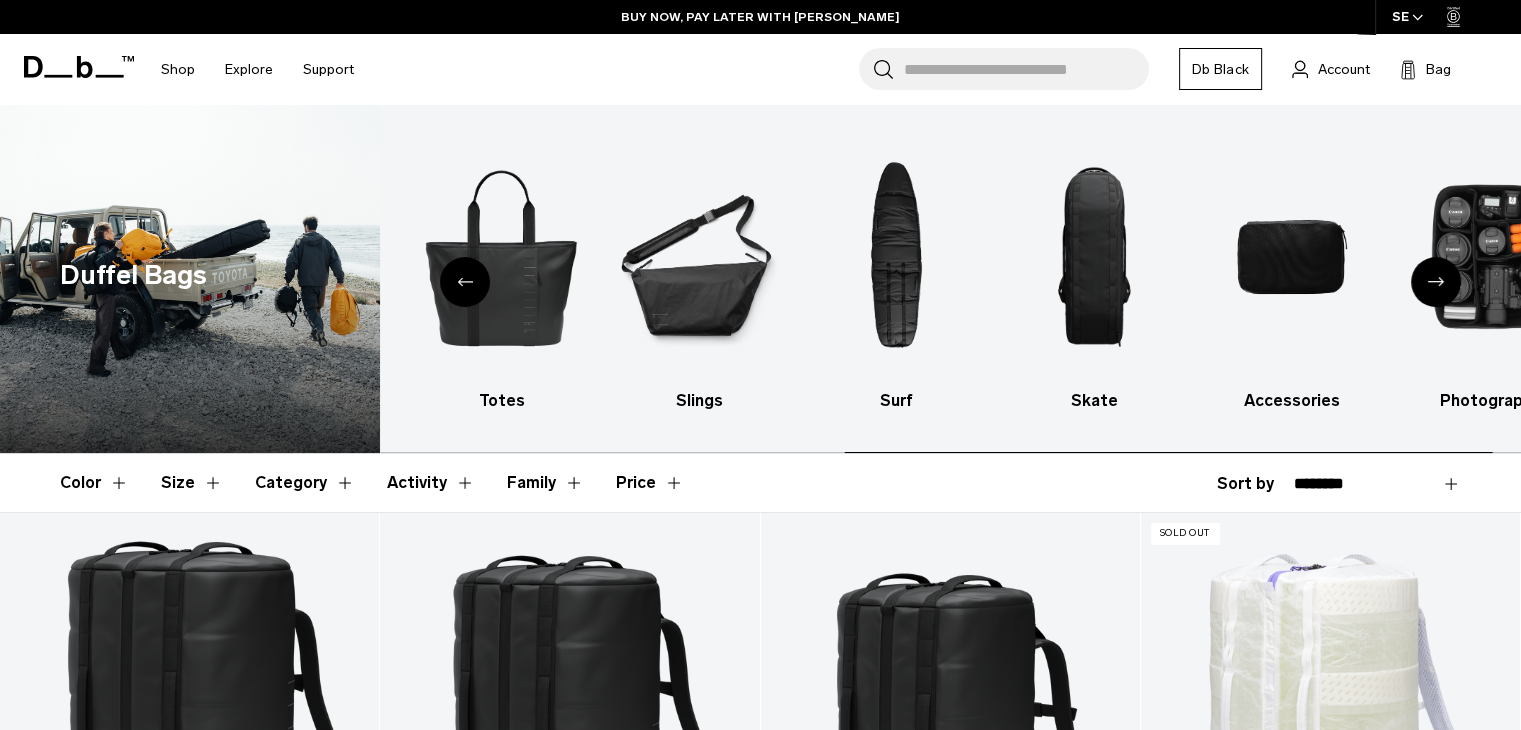 click at bounding box center [1436, 282] 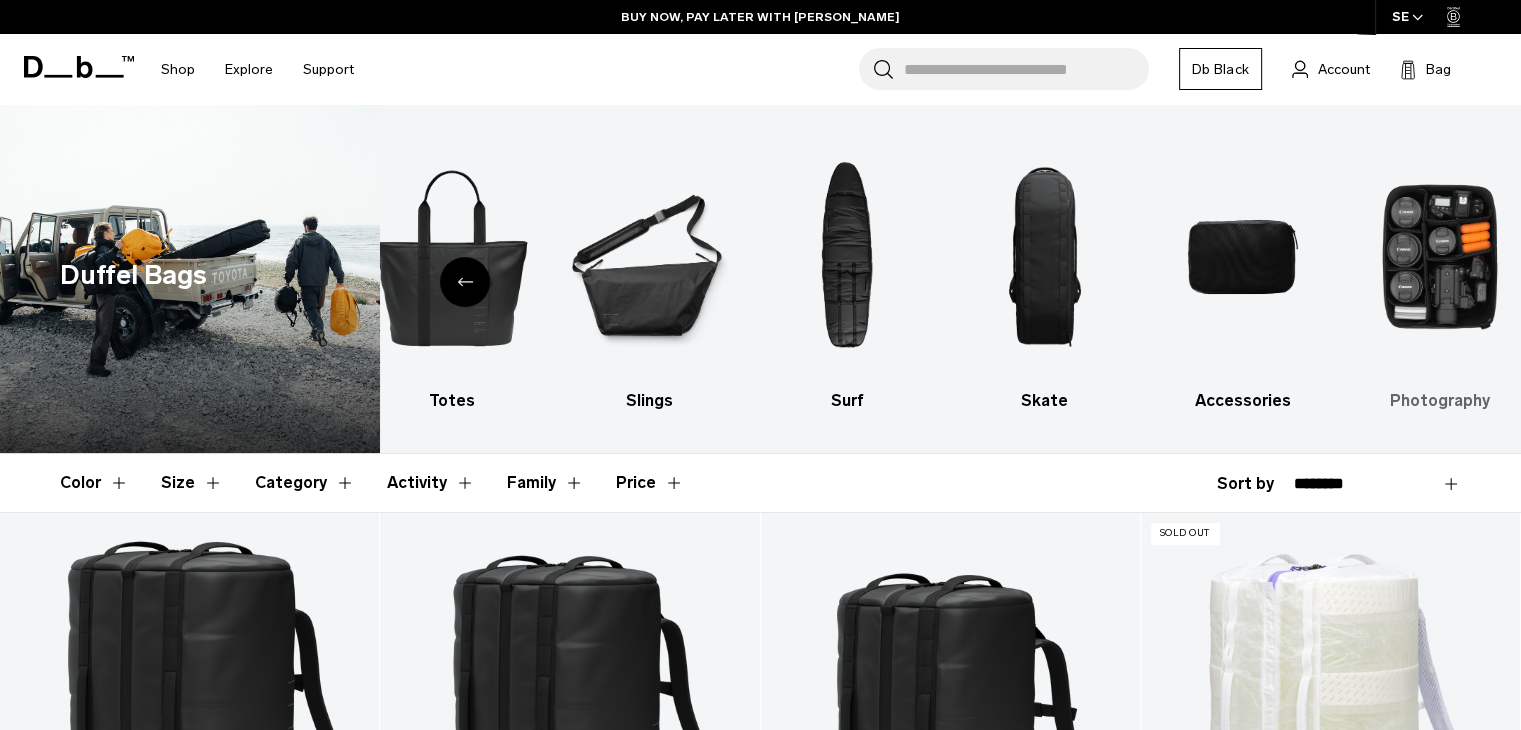 click at bounding box center (1440, 257) 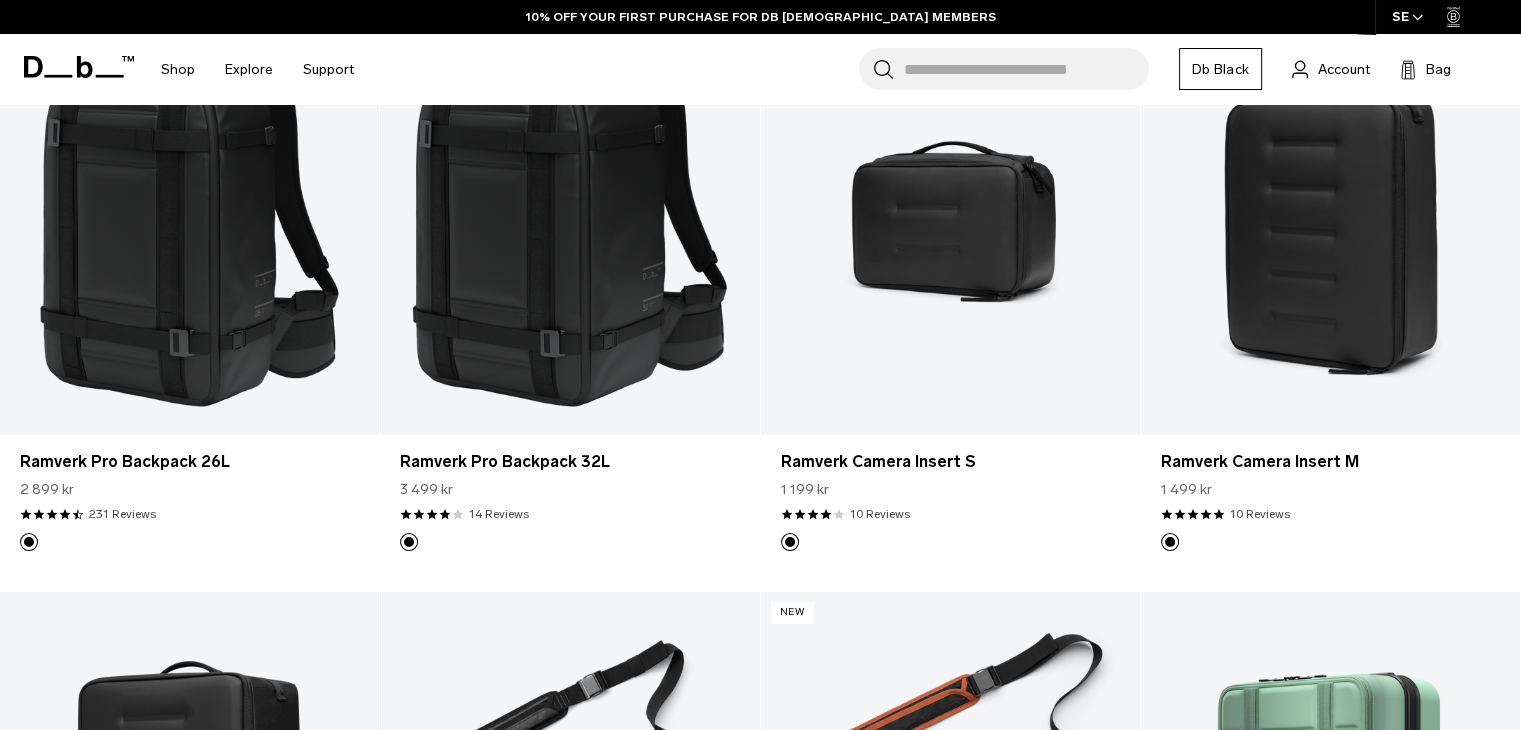 scroll, scrollTop: 500, scrollLeft: 0, axis: vertical 